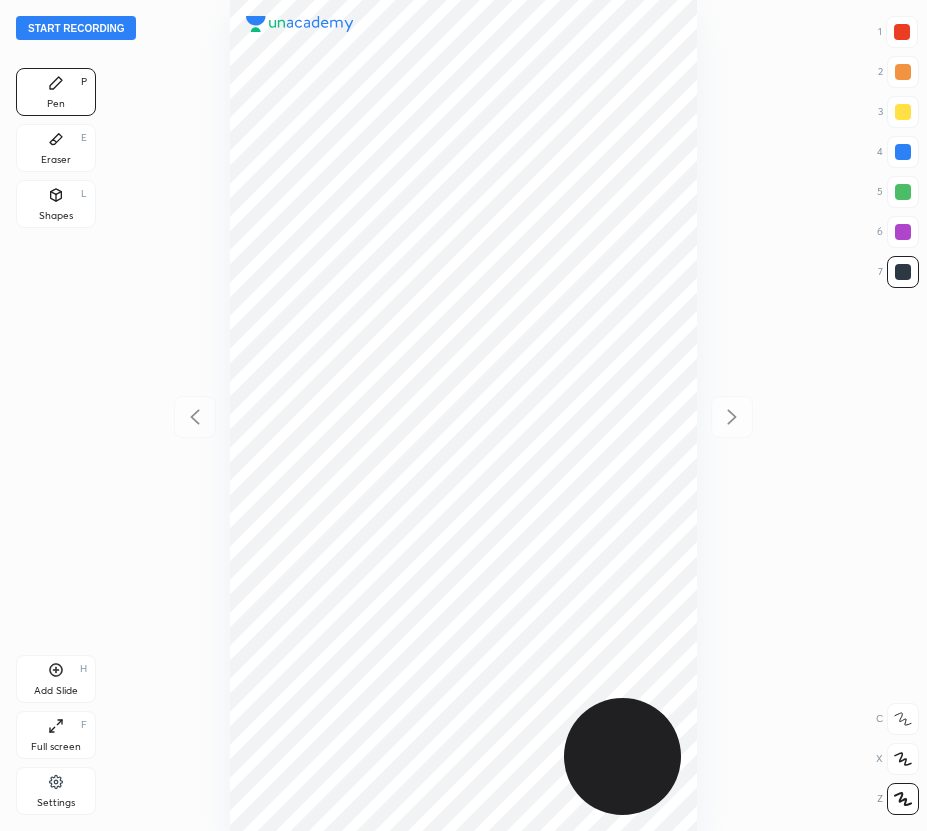scroll, scrollTop: 0, scrollLeft: 0, axis: both 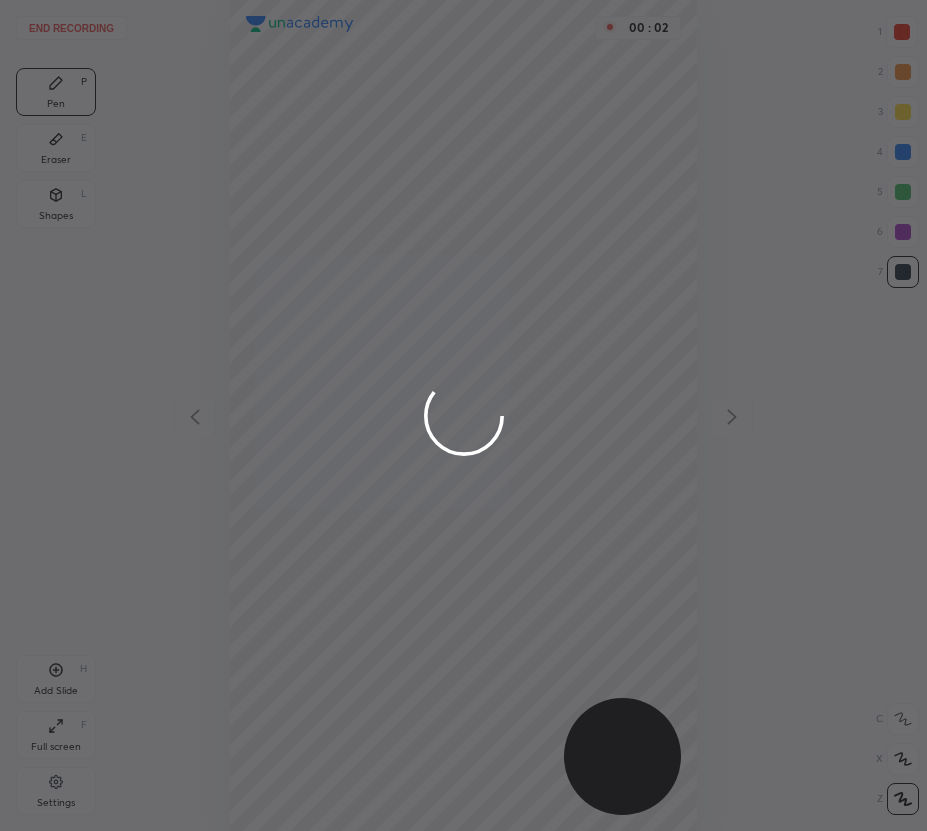 drag, startPoint x: 904, startPoint y: 28, endPoint x: 882, endPoint y: 32, distance: 22.36068 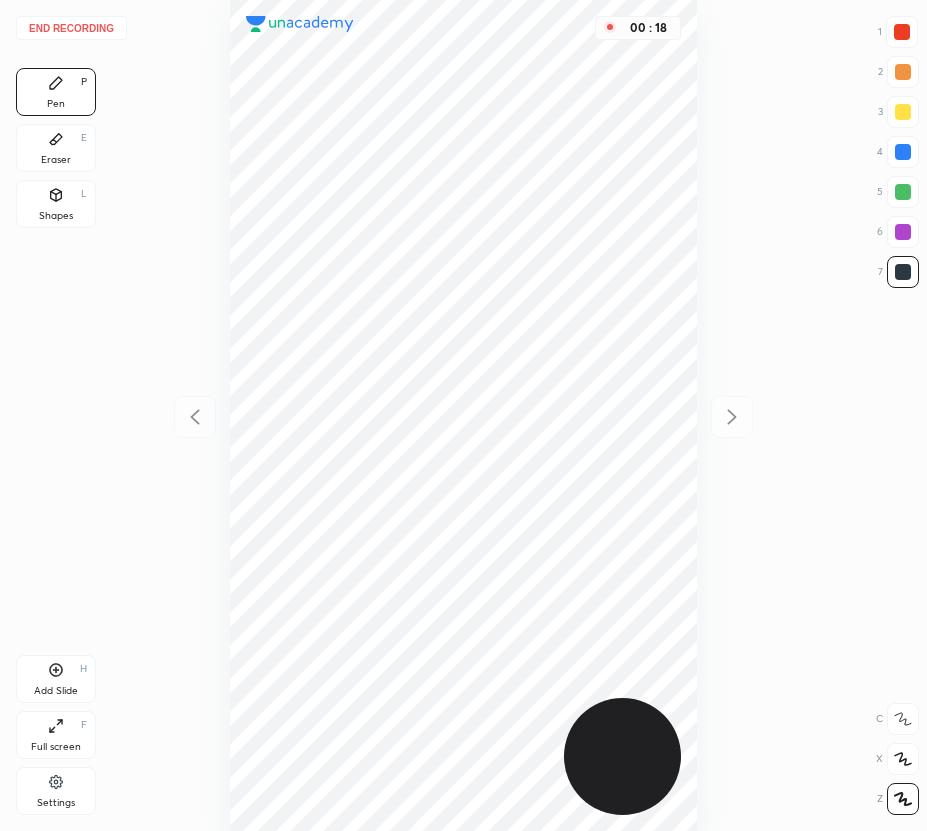 drag, startPoint x: 69, startPoint y: 157, endPoint x: 216, endPoint y: 178, distance: 148.49243 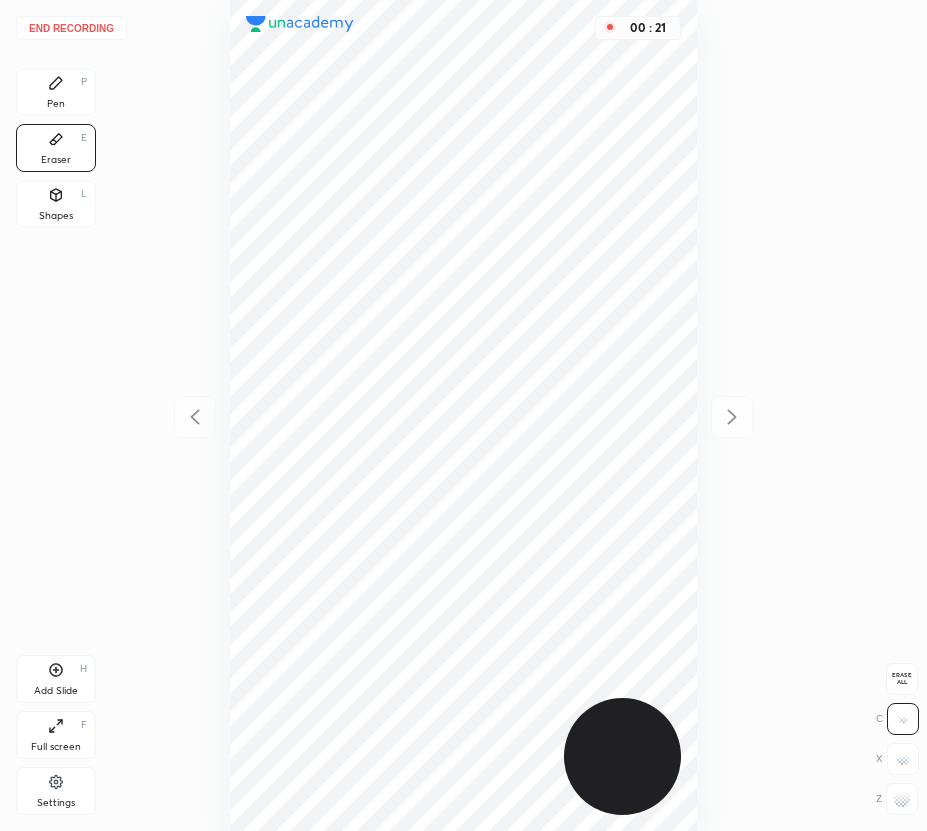 drag, startPoint x: 41, startPoint y: 154, endPoint x: 50, endPoint y: 165, distance: 14.21267 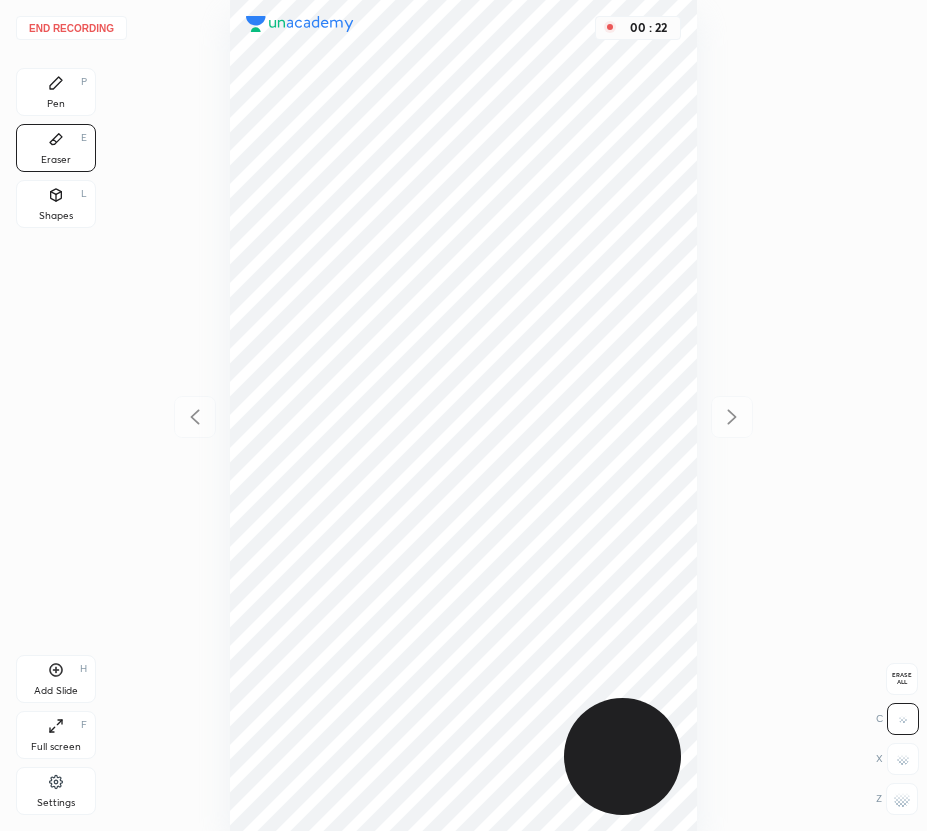 click at bounding box center [902, 799] 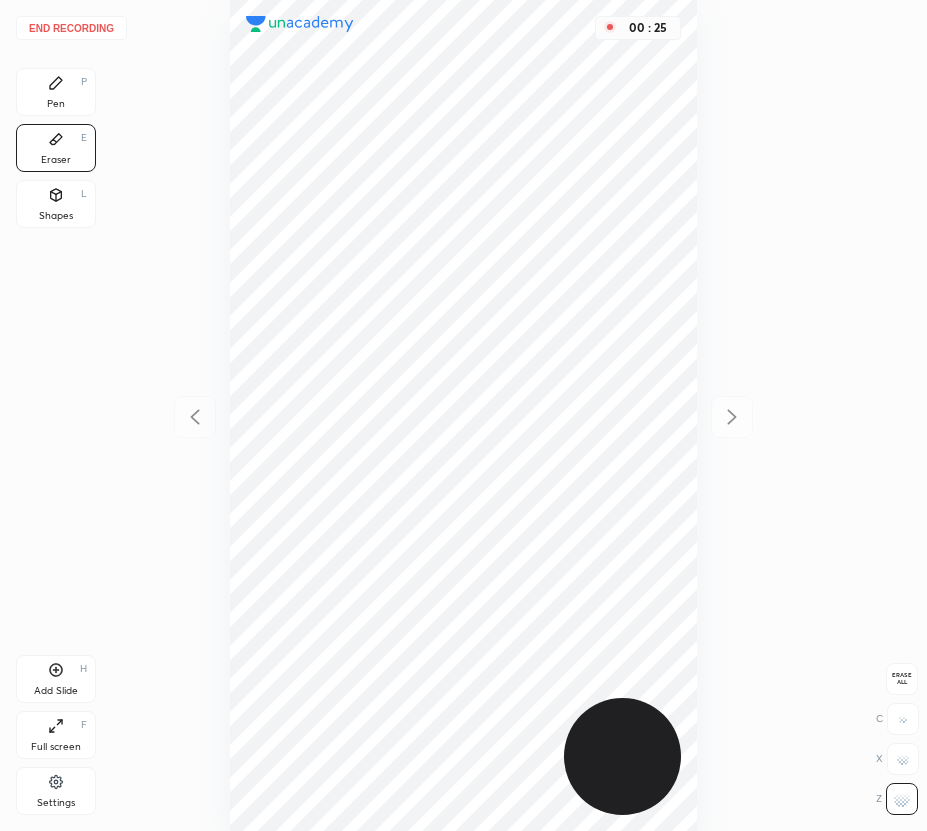 click on "Pen P" at bounding box center [56, 92] 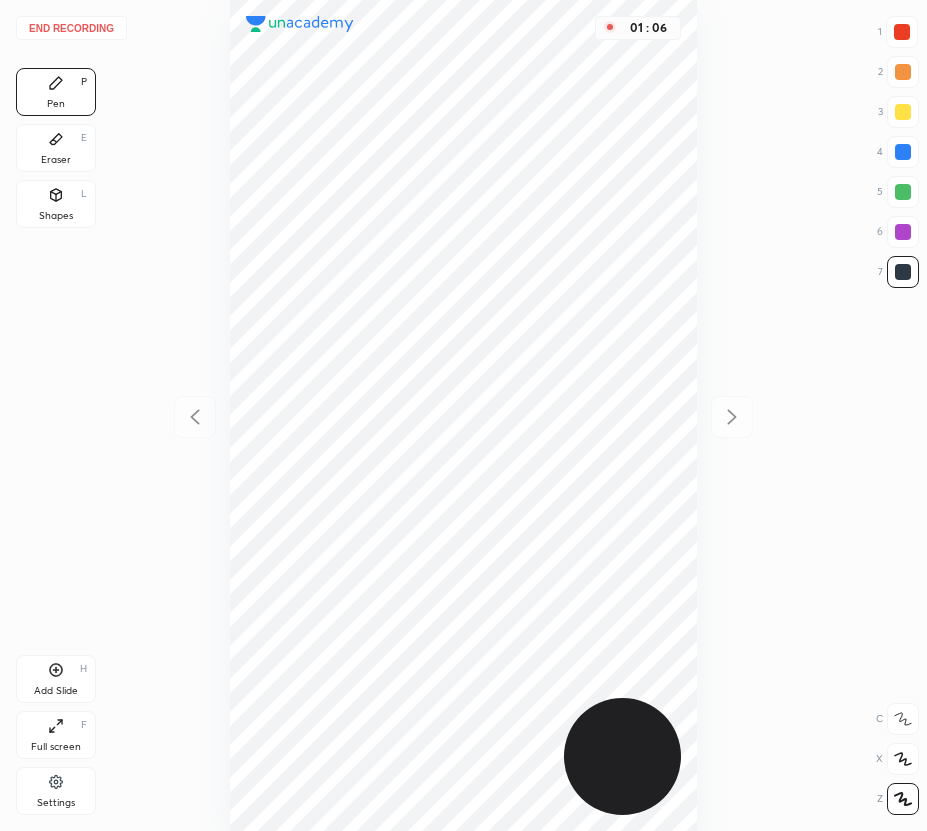 drag, startPoint x: 53, startPoint y: 154, endPoint x: 139, endPoint y: 245, distance: 125.207825 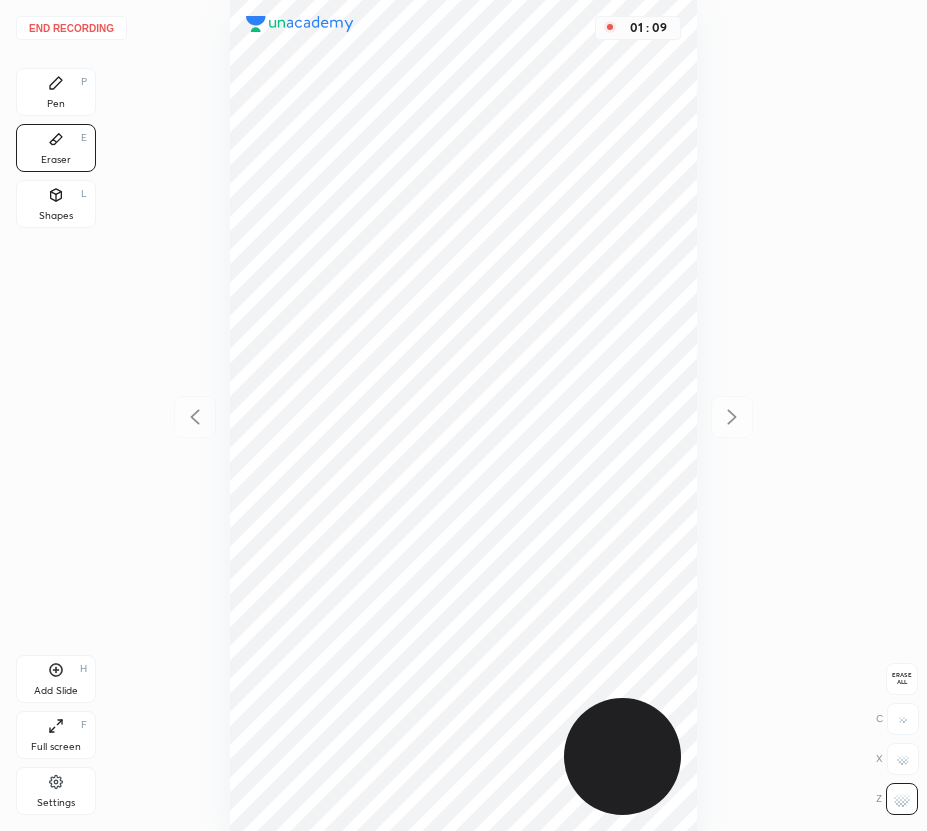 click on "Pen P" at bounding box center (56, 92) 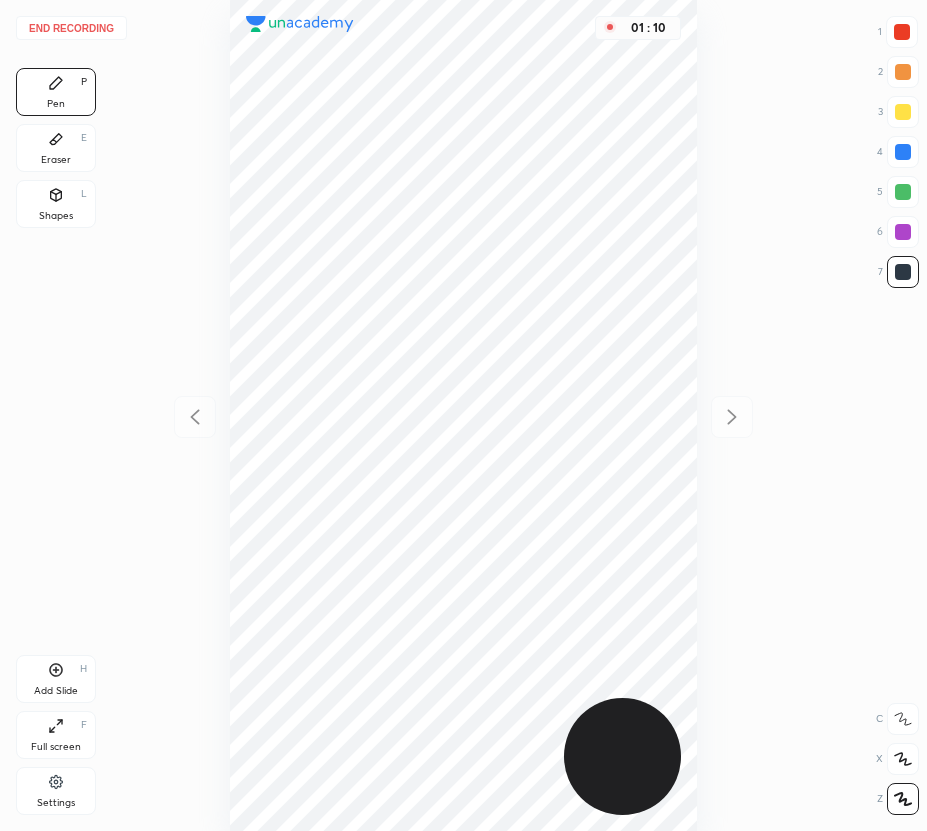 click on "Eraser E" at bounding box center (56, 148) 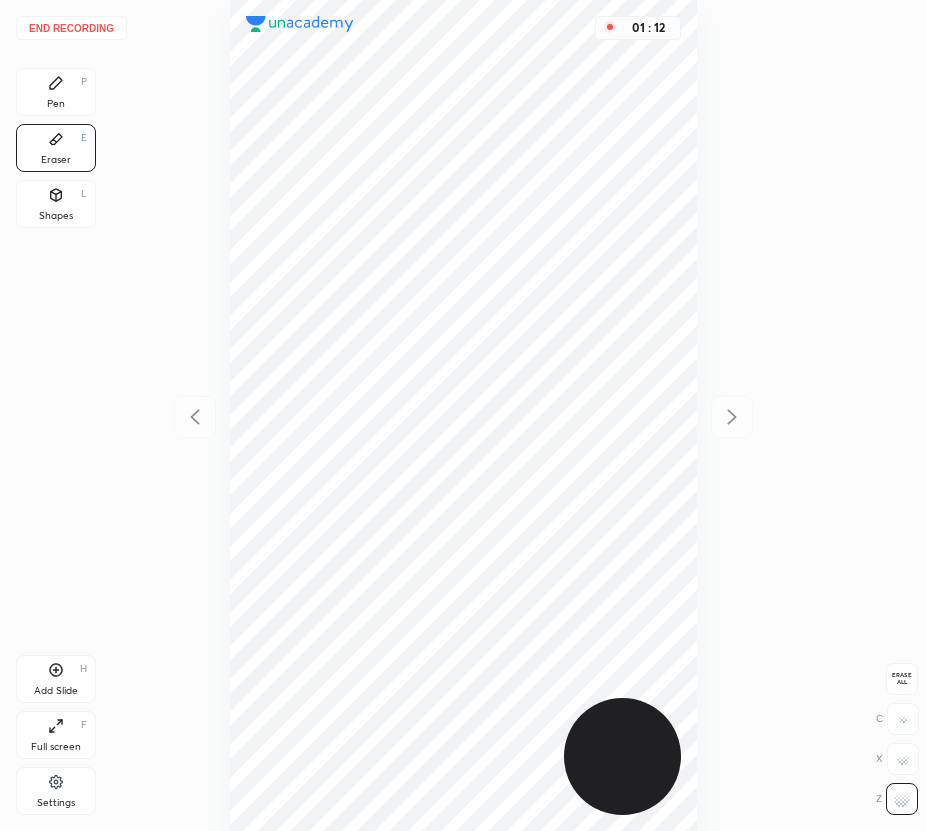 click on "End recording 1 2 3 4 5 6 7 R O A L C X Z   Erase all C X Z Pen P Eraser E Shapes L Add Slide H Full screen F Settings 01 : 12" at bounding box center (463, 415) 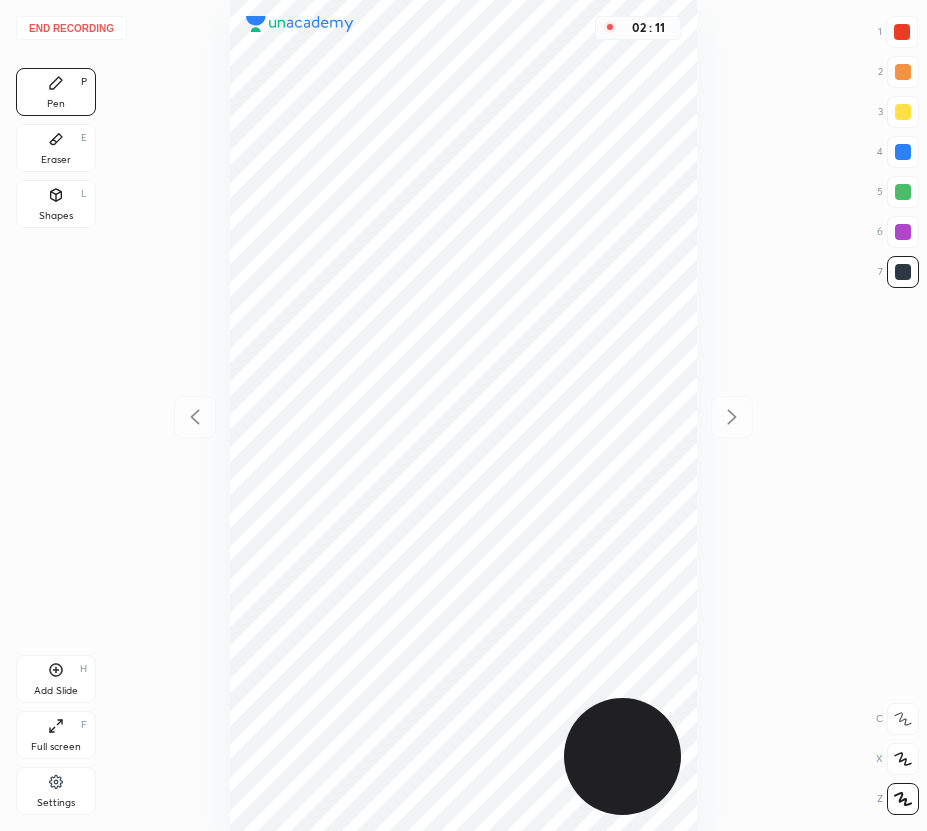click 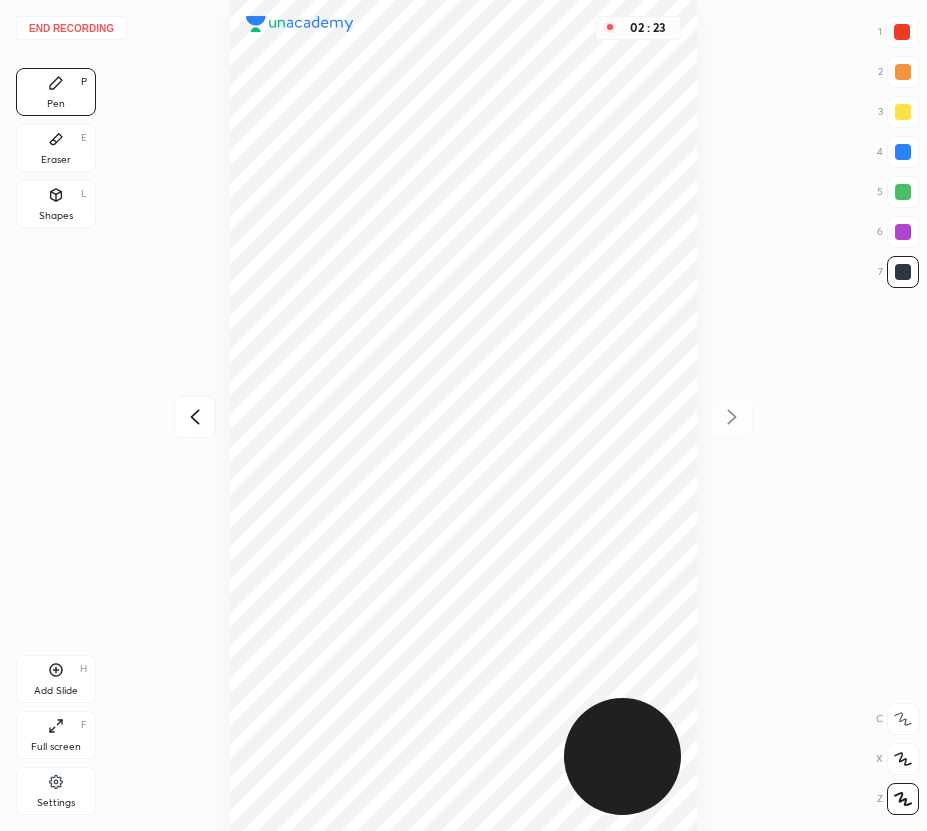 click 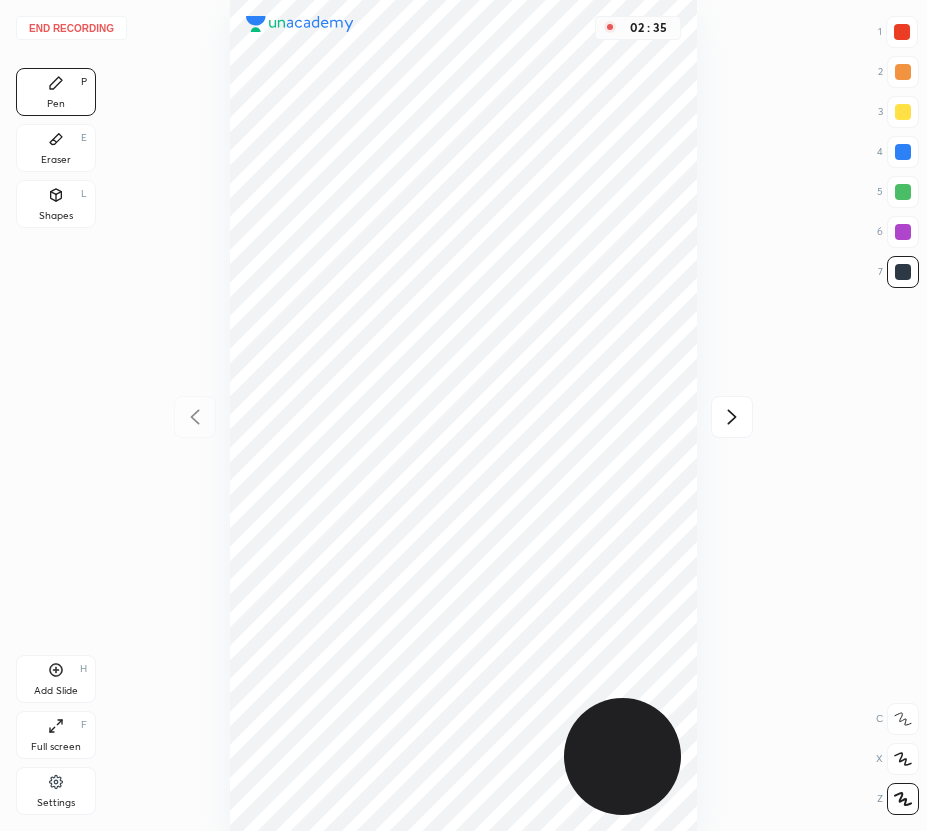 click at bounding box center (903, 192) 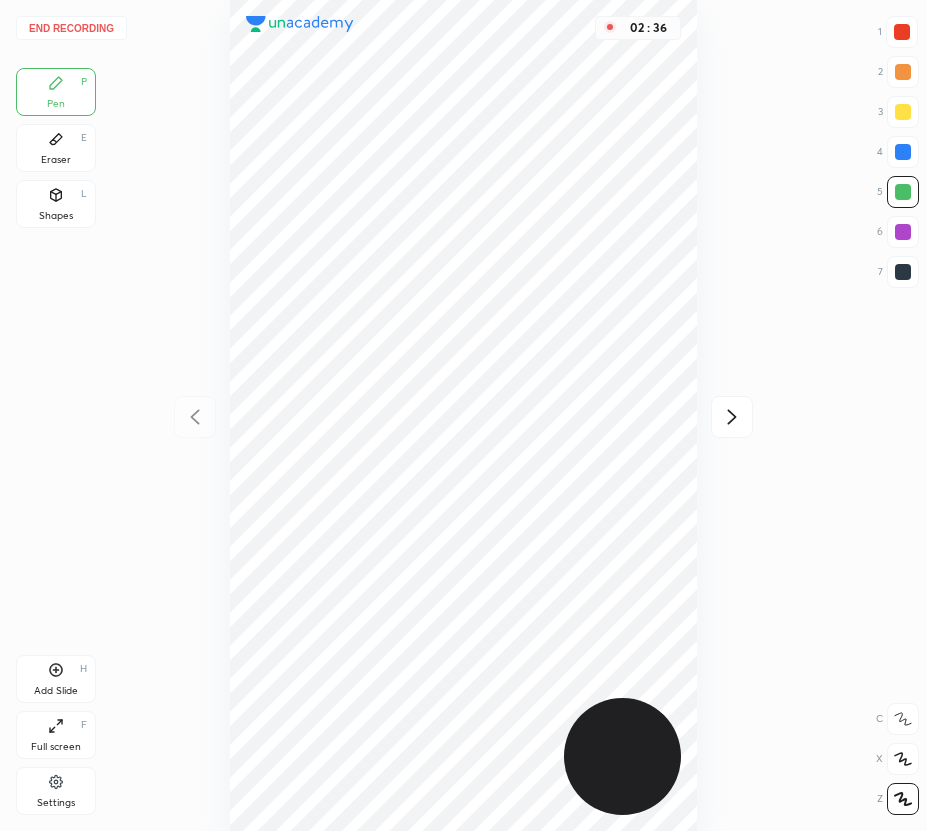 click at bounding box center [902, 32] 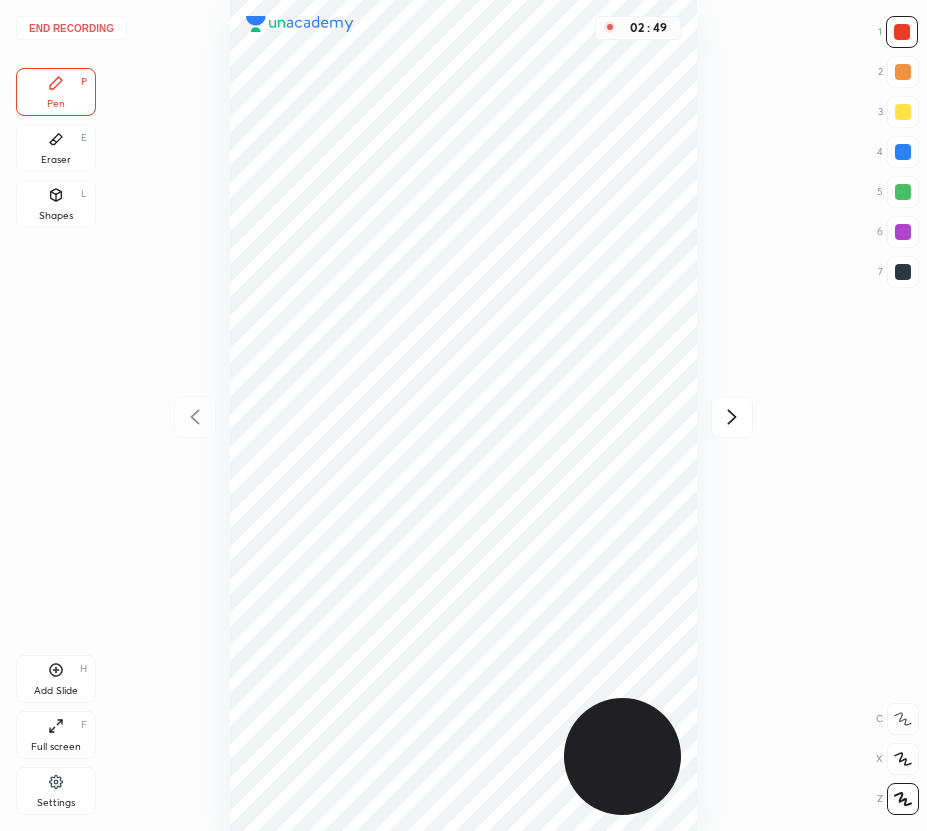 click on "End recording" at bounding box center [71, 28] 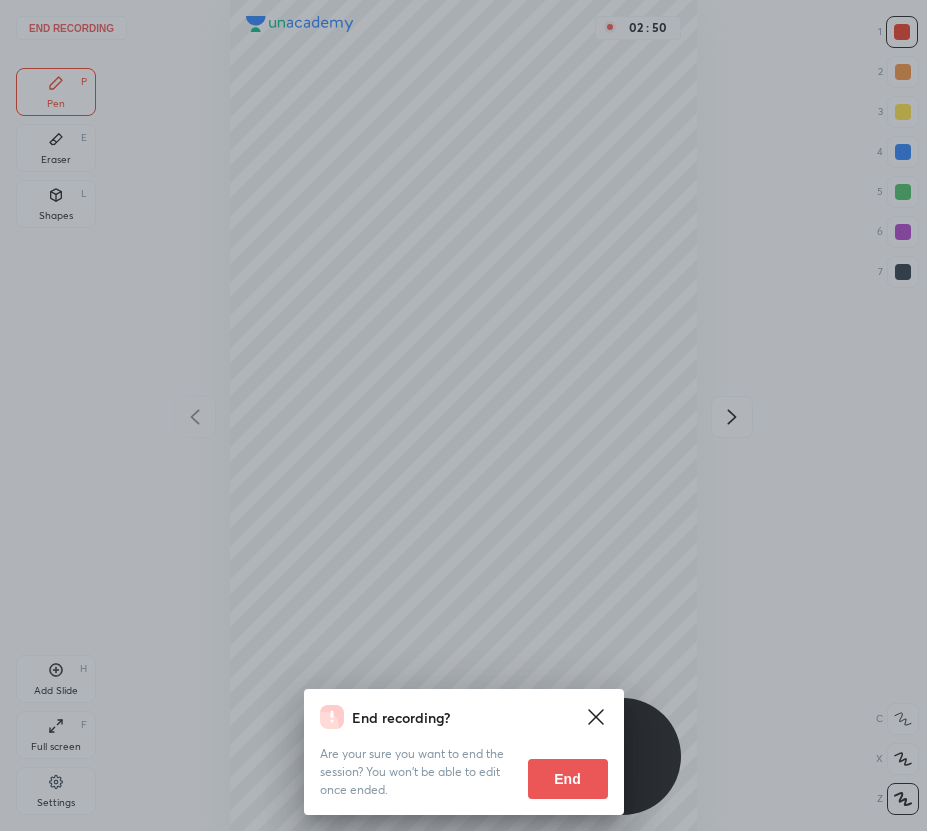 drag, startPoint x: 583, startPoint y: 778, endPoint x: 544, endPoint y: 775, distance: 39.115215 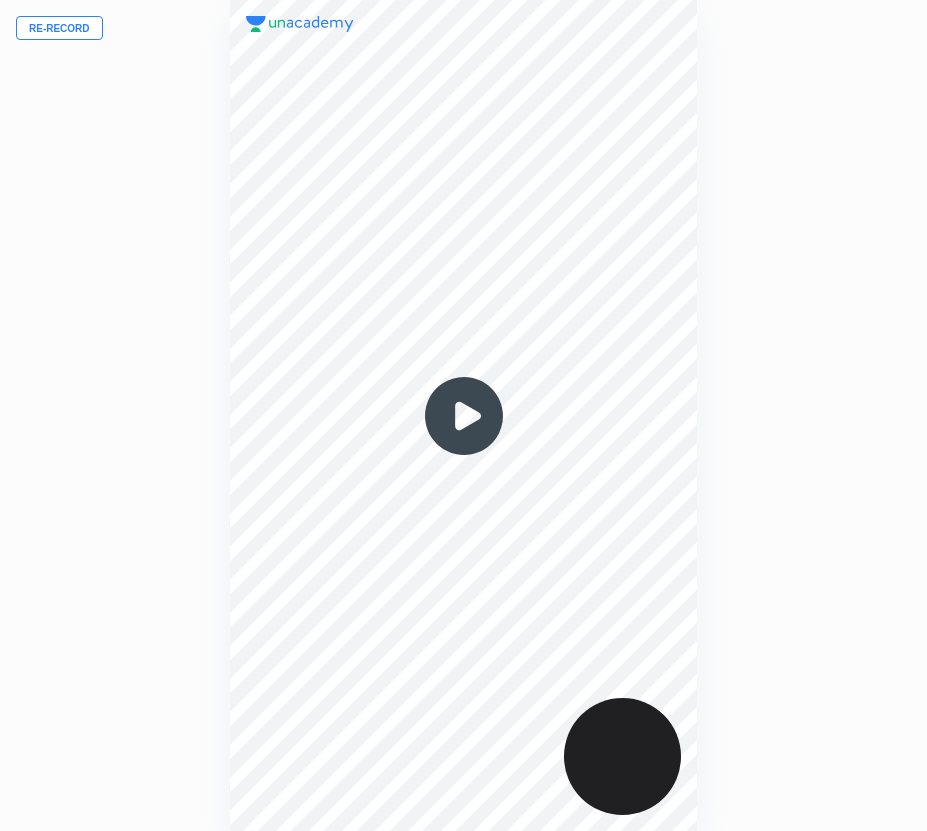 click on "Re-record" at bounding box center [59, 28] 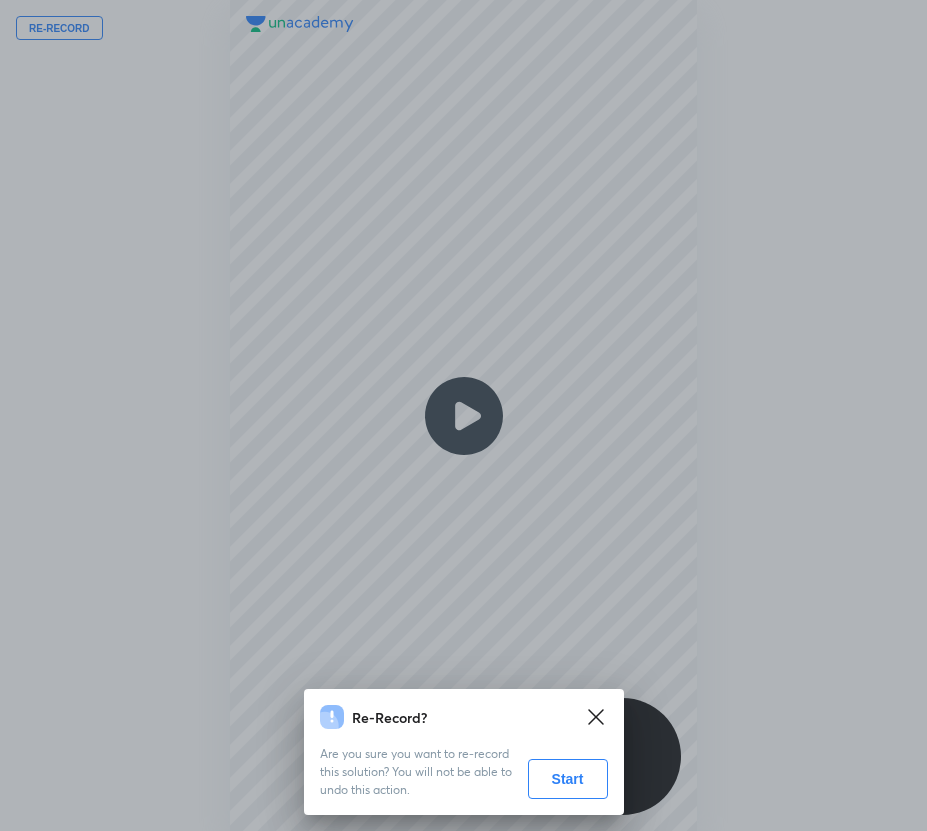 click on "Start" at bounding box center [568, 779] 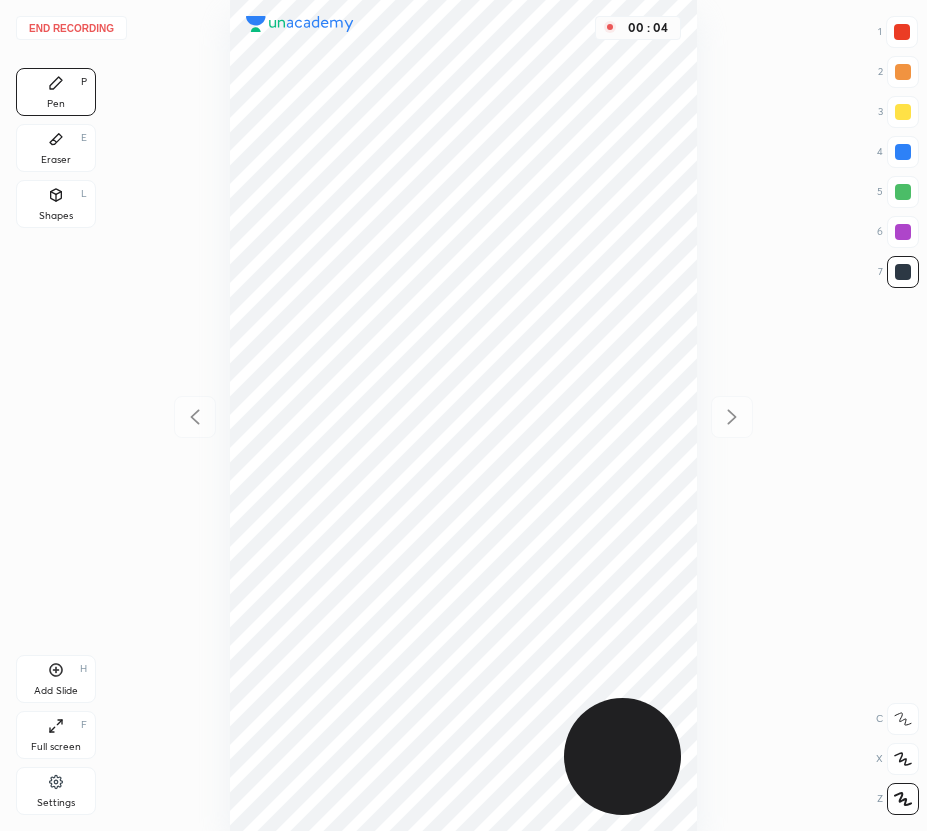 click 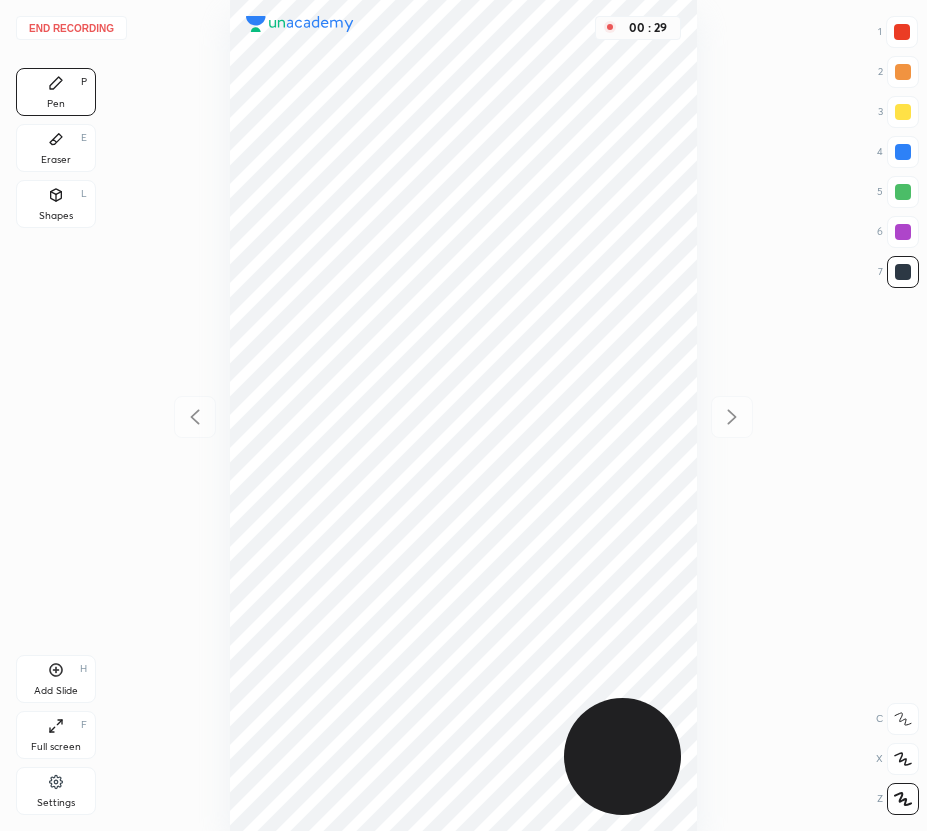 drag, startPoint x: 899, startPoint y: 153, endPoint x: 859, endPoint y: 184, distance: 50.606323 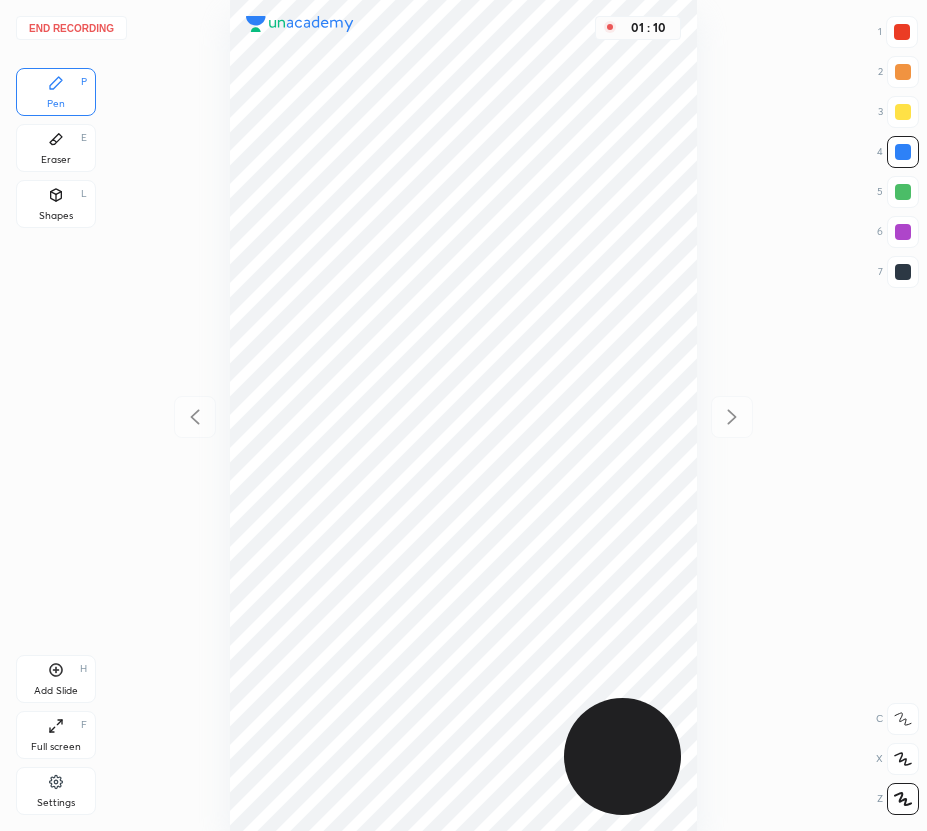drag, startPoint x: 55, startPoint y: 164, endPoint x: 192, endPoint y: 197, distance: 140.91841 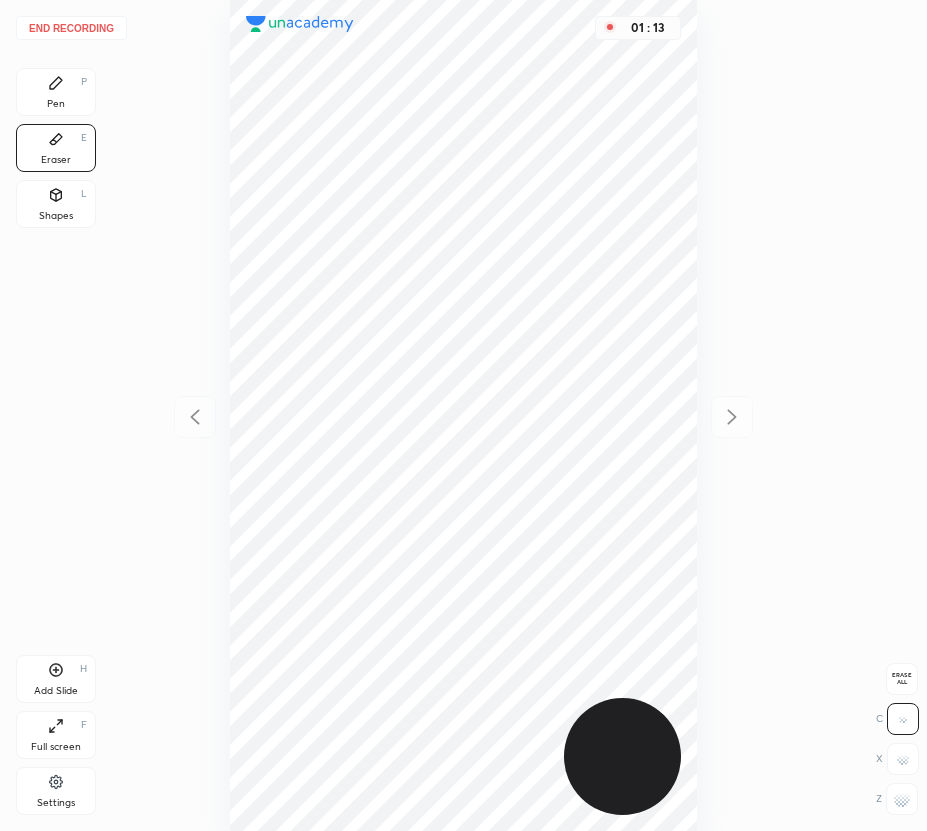 click on "Pen P" at bounding box center (56, 92) 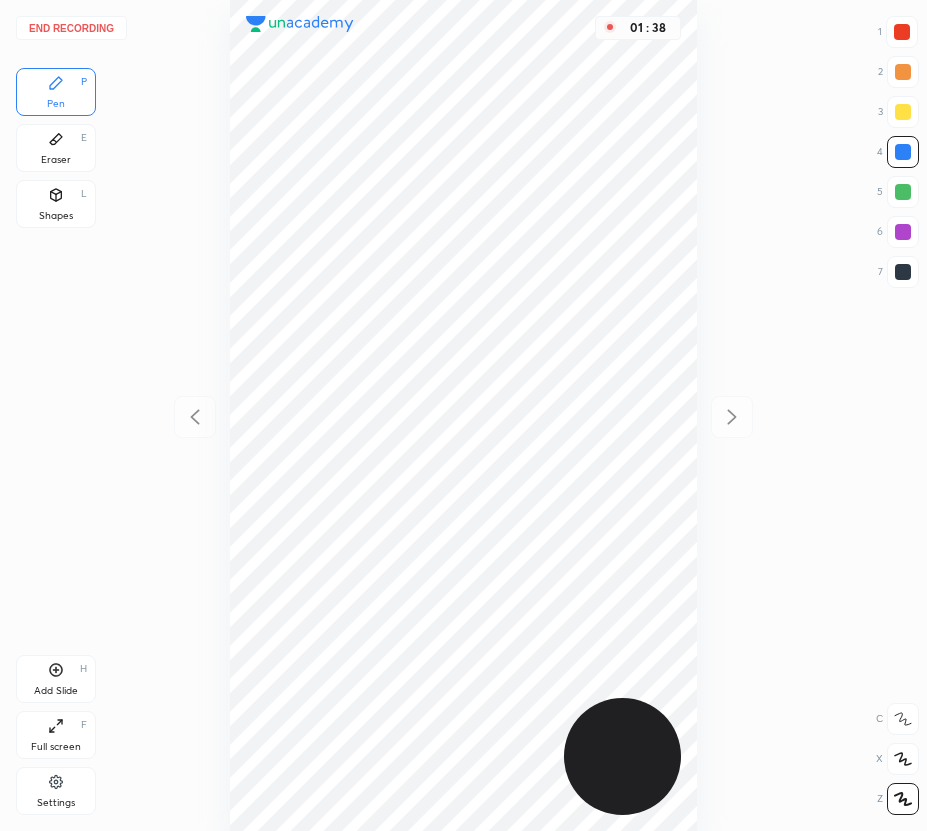 click on "Add Slide" at bounding box center [56, 691] 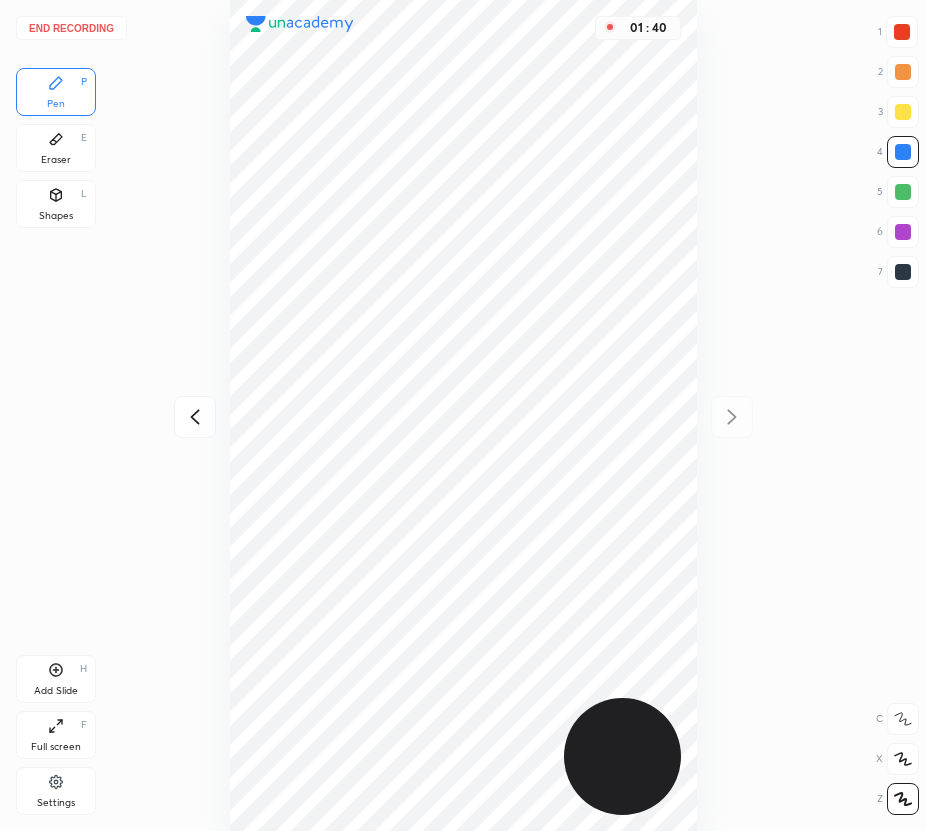 click 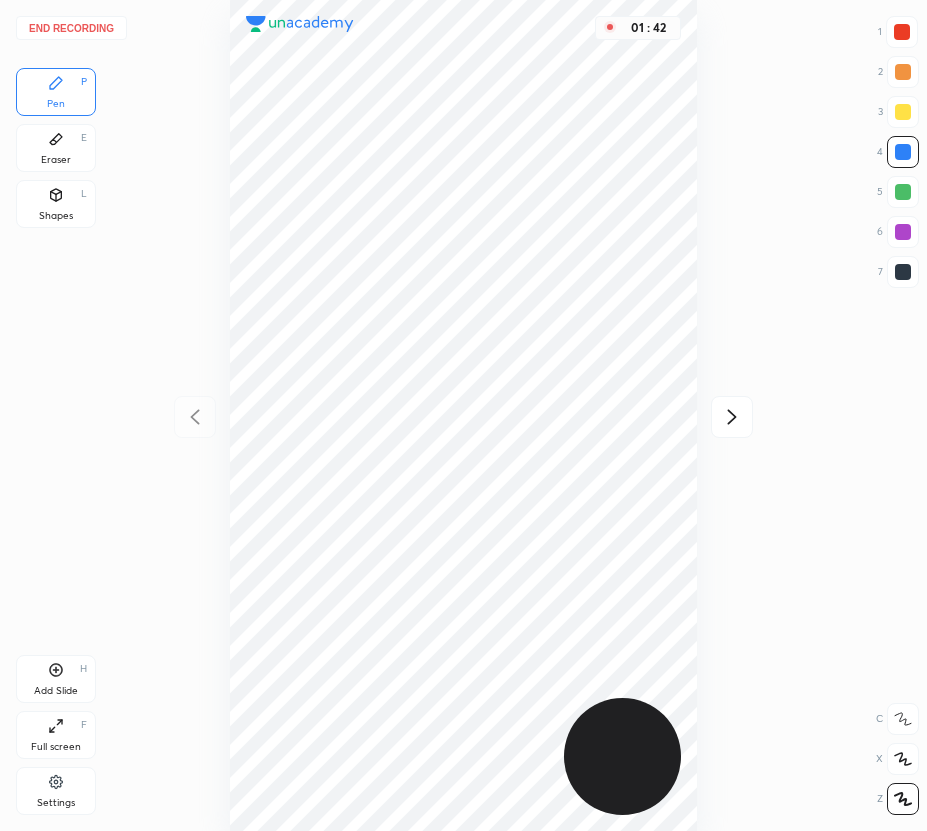 click 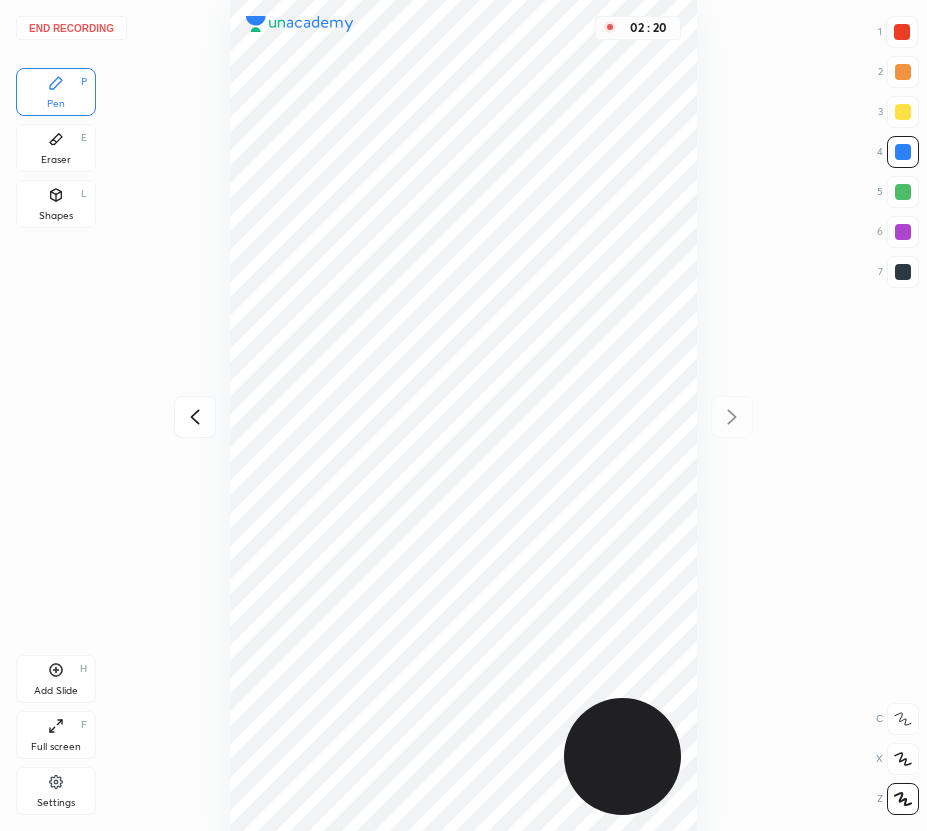 click at bounding box center [903, 192] 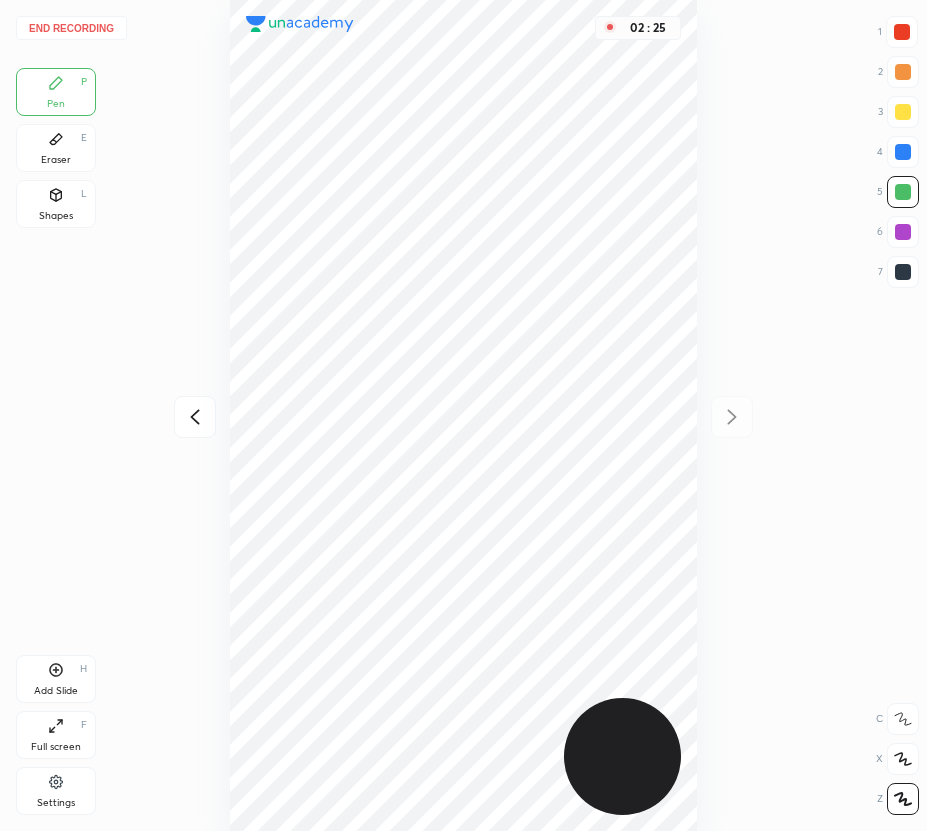 drag, startPoint x: 899, startPoint y: 148, endPoint x: 885, endPoint y: 154, distance: 15.231546 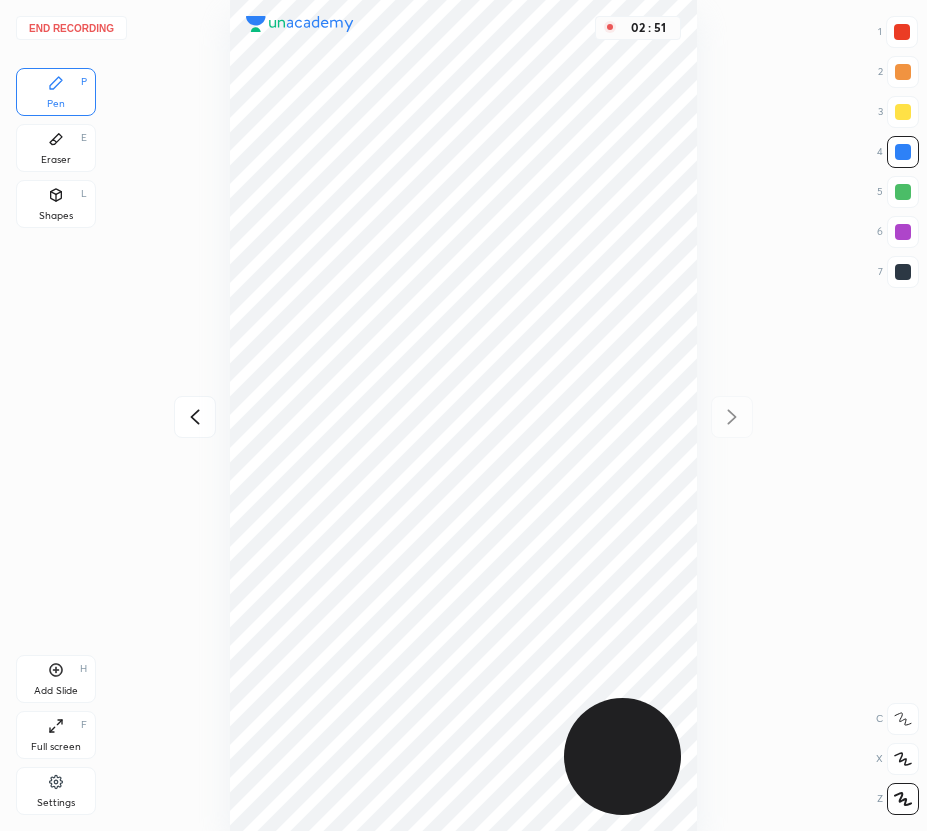 click 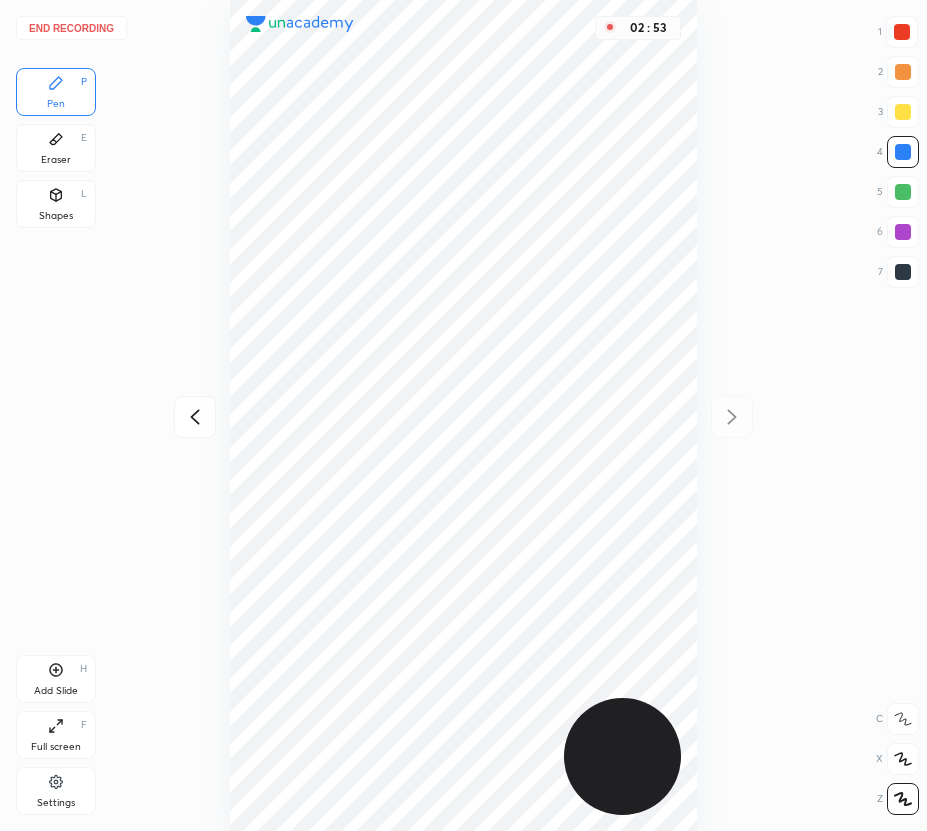 drag, startPoint x: 198, startPoint y: 409, endPoint x: 194, endPoint y: 381, distance: 28.284271 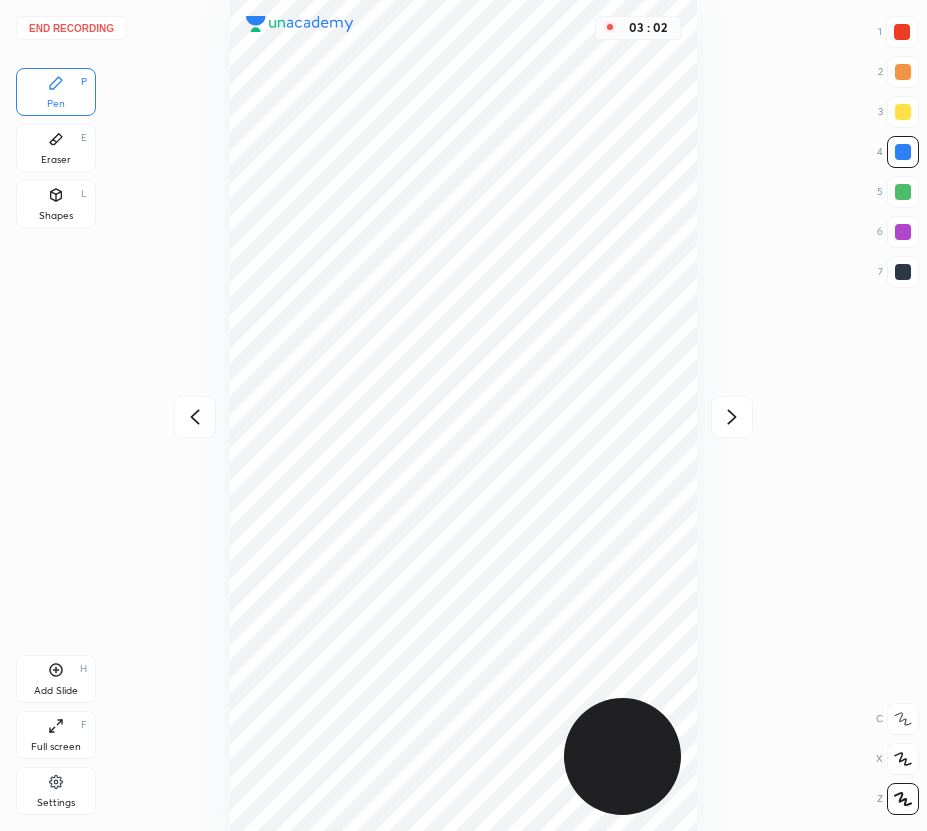 click 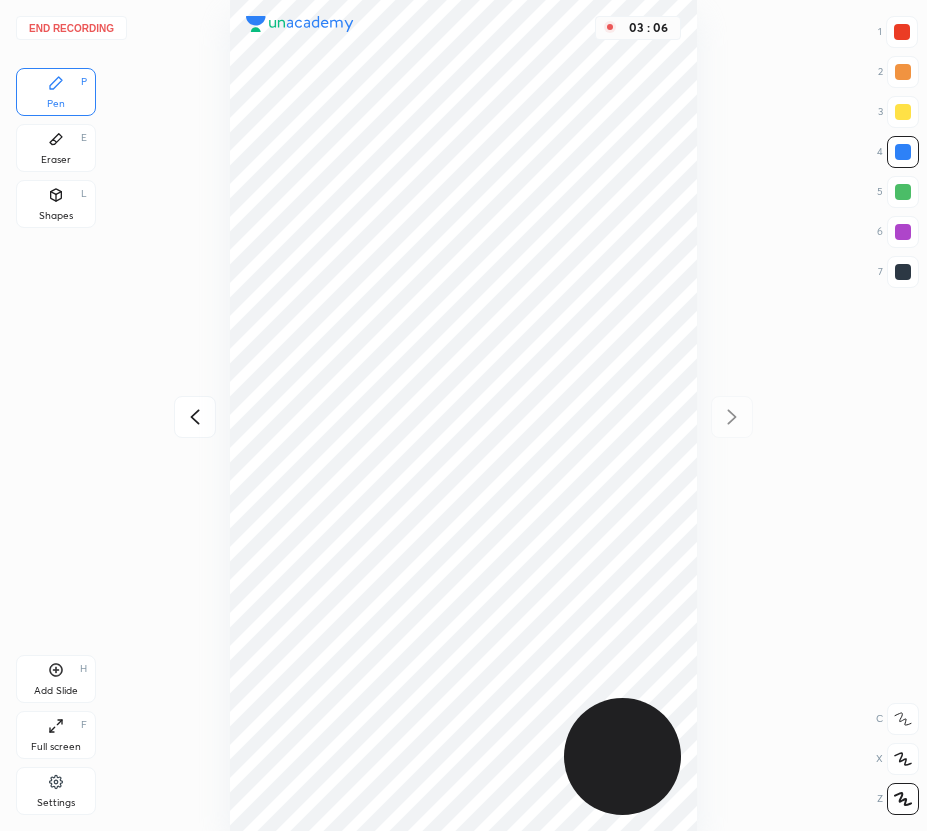drag, startPoint x: 199, startPoint y: 418, endPoint x: 199, endPoint y: 400, distance: 18 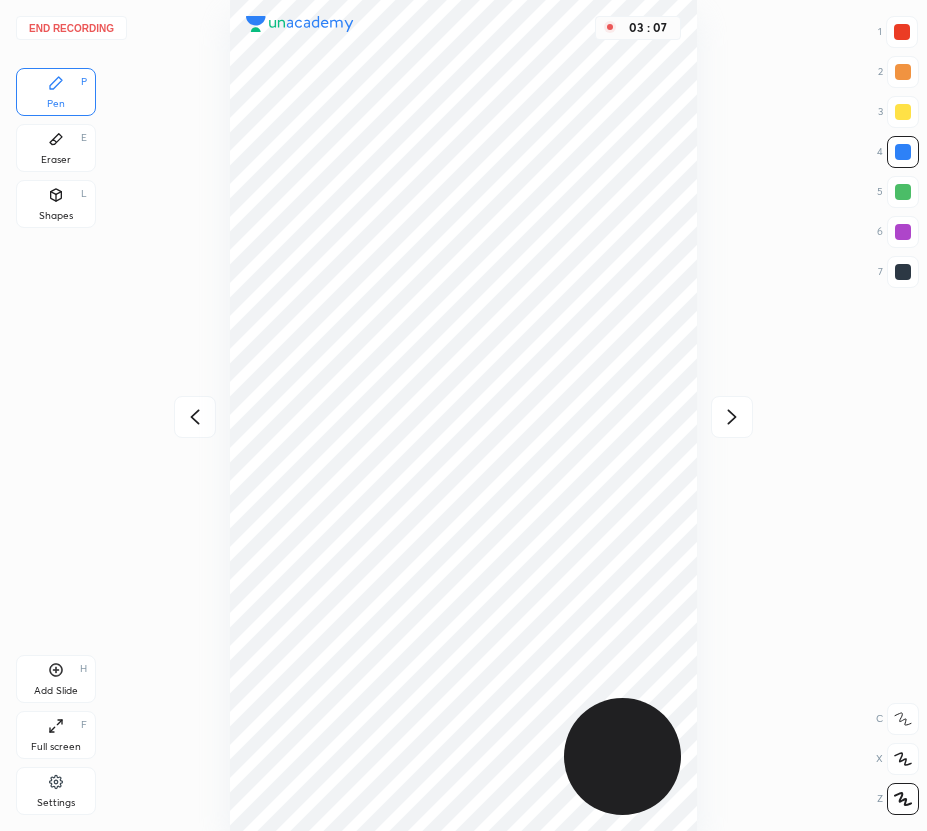 click 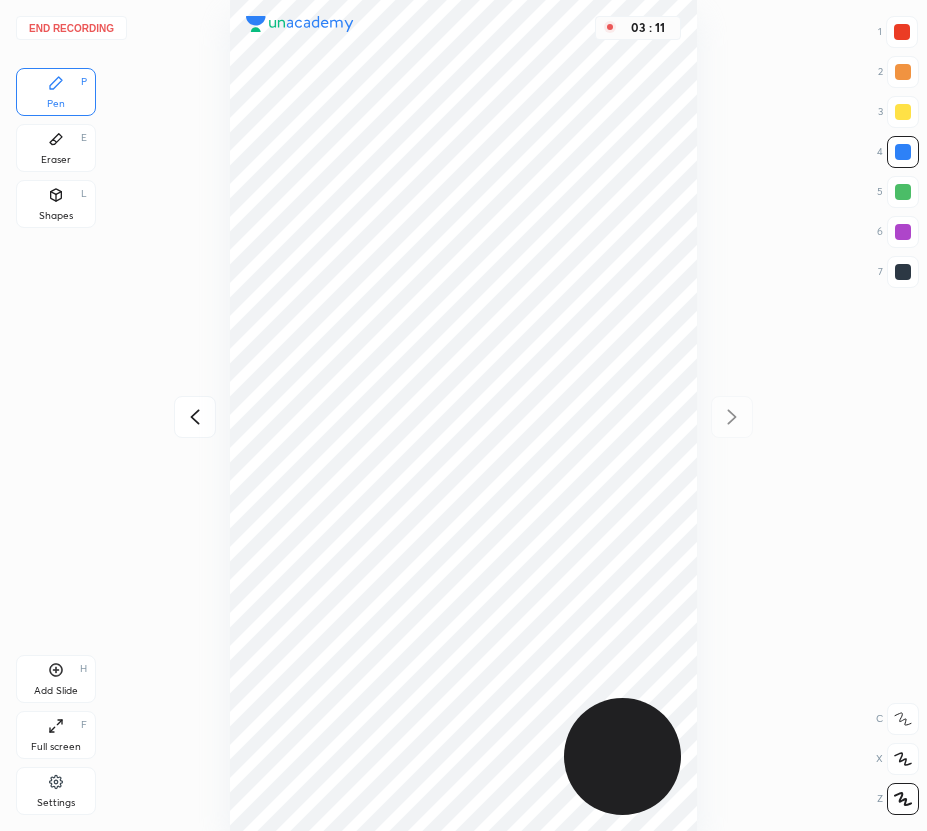click 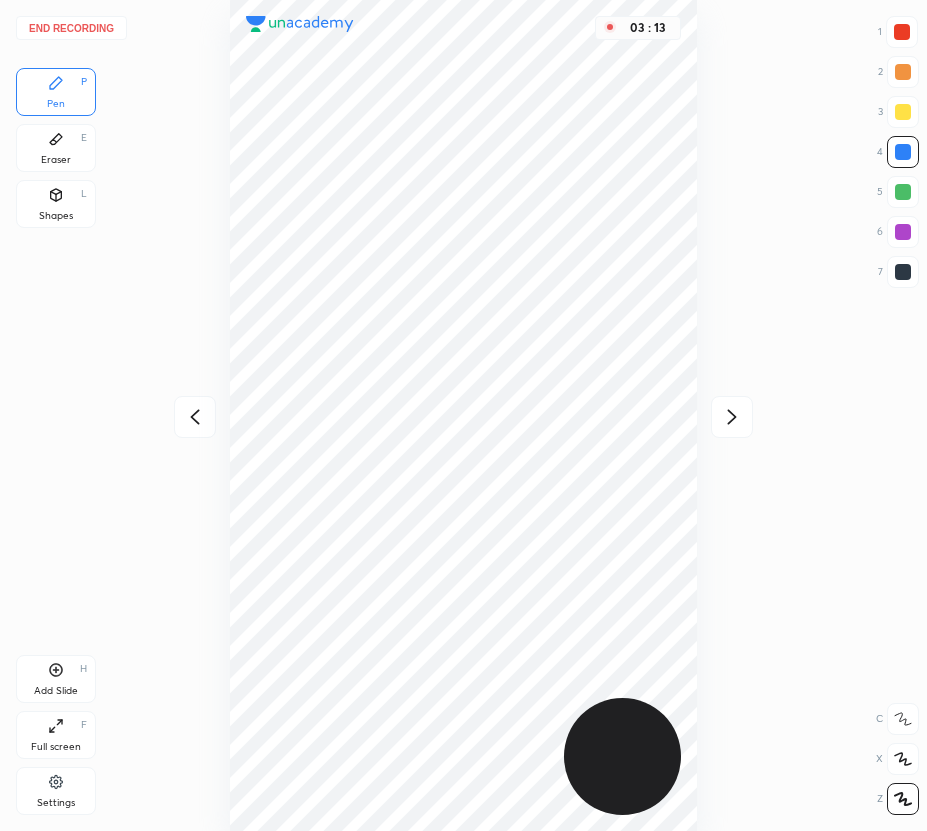 click 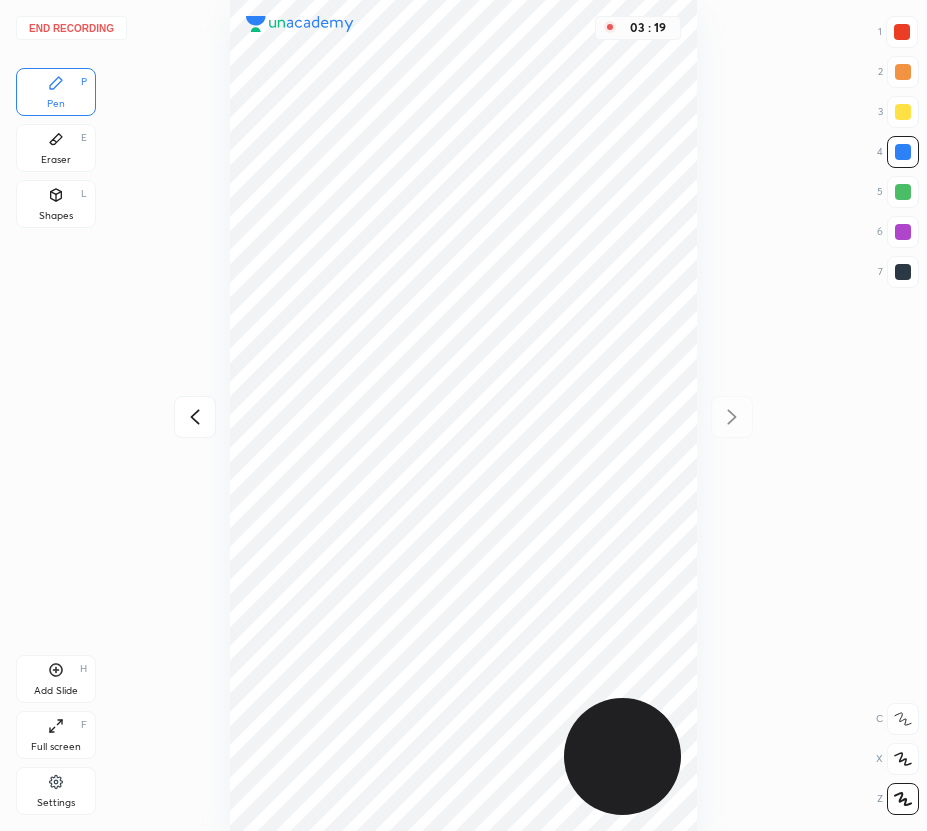 click on "Eraser E" at bounding box center (56, 148) 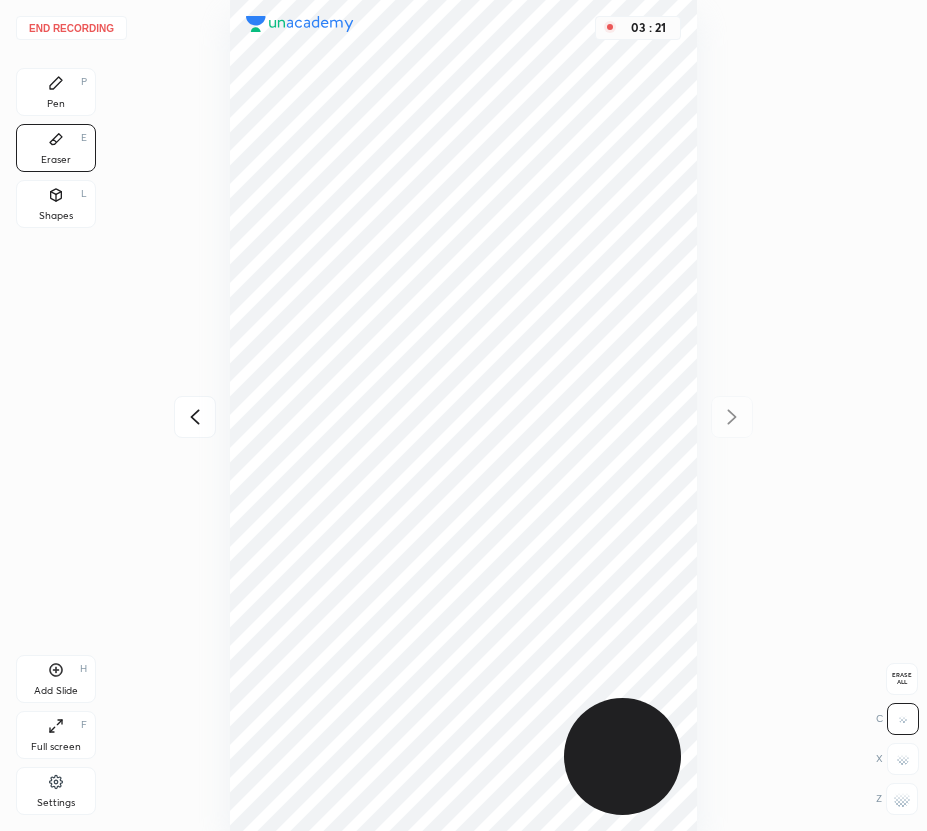 click on "Pen P" at bounding box center (56, 92) 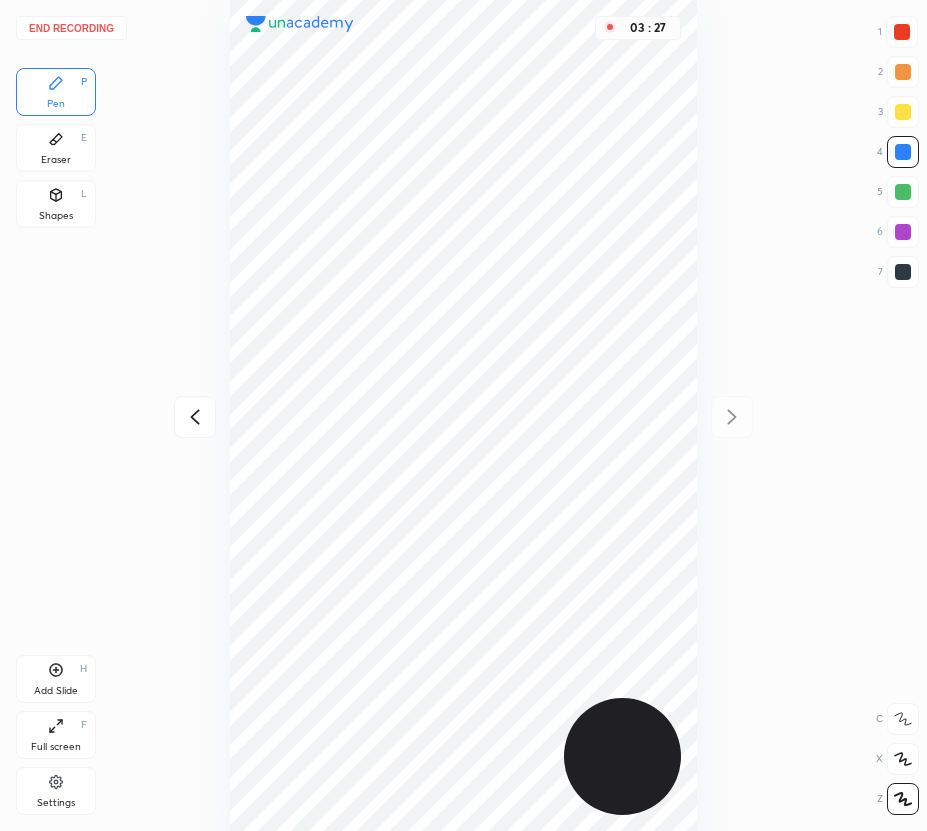drag, startPoint x: 213, startPoint y: 398, endPoint x: 198, endPoint y: 402, distance: 15.524175 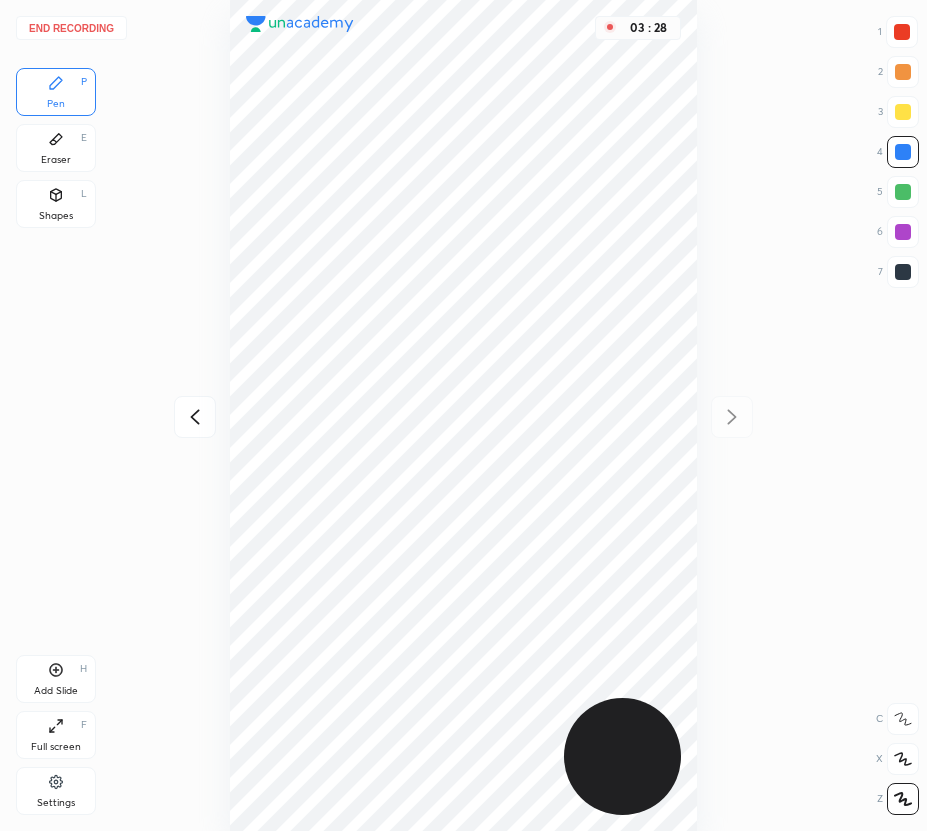 click 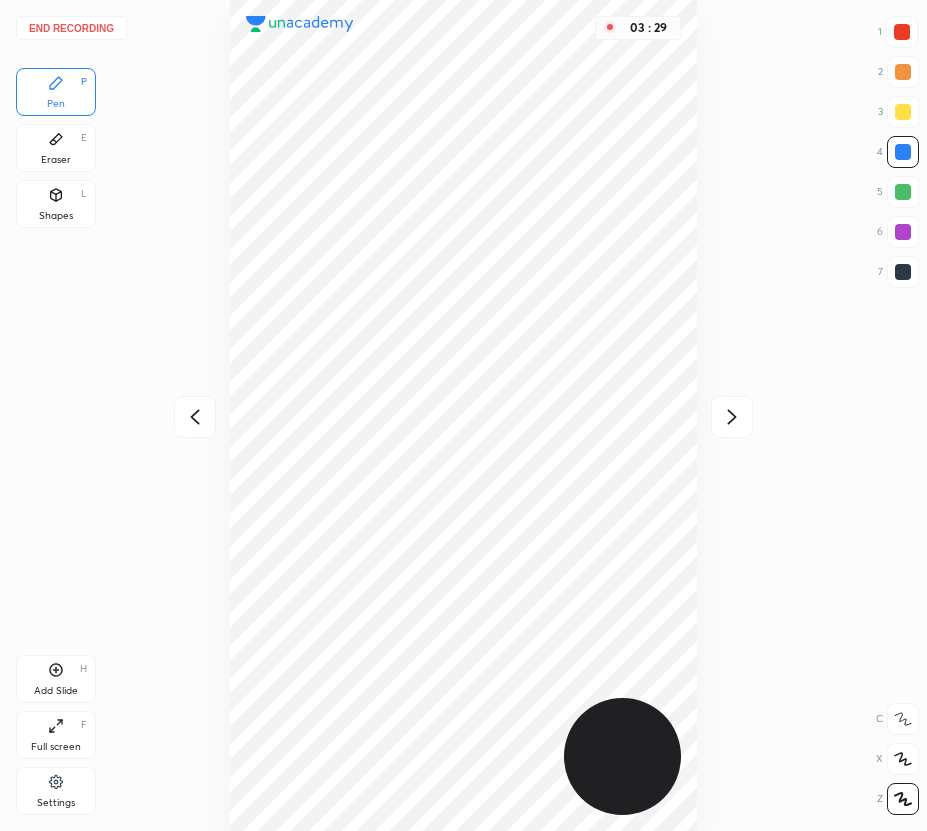 click 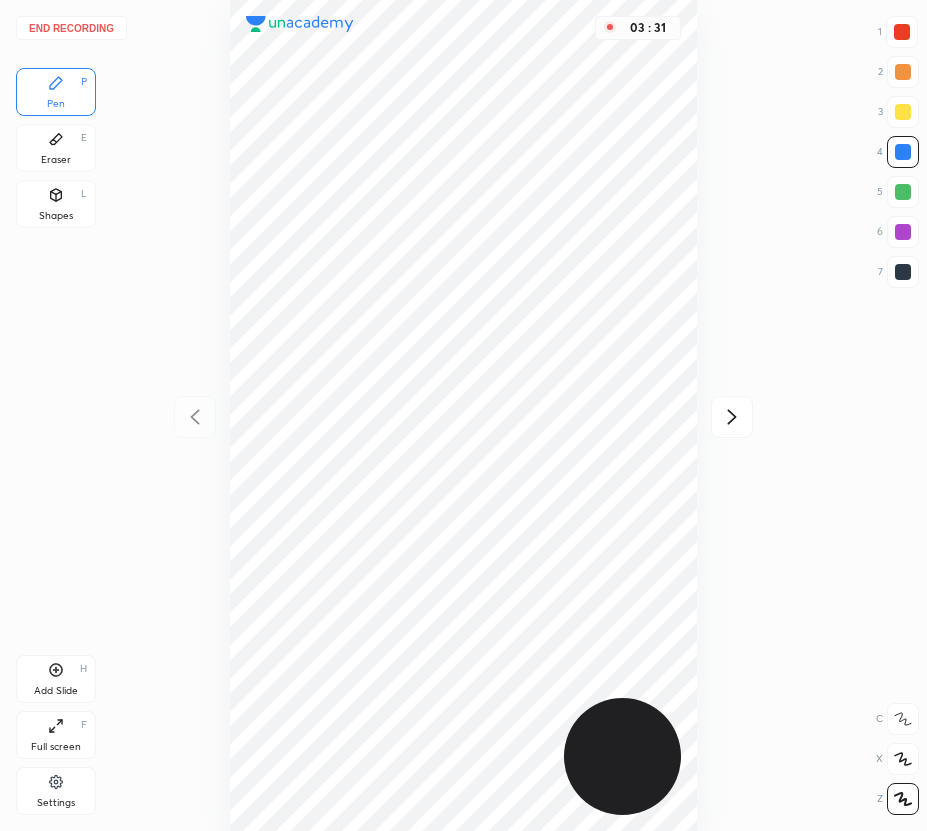 click 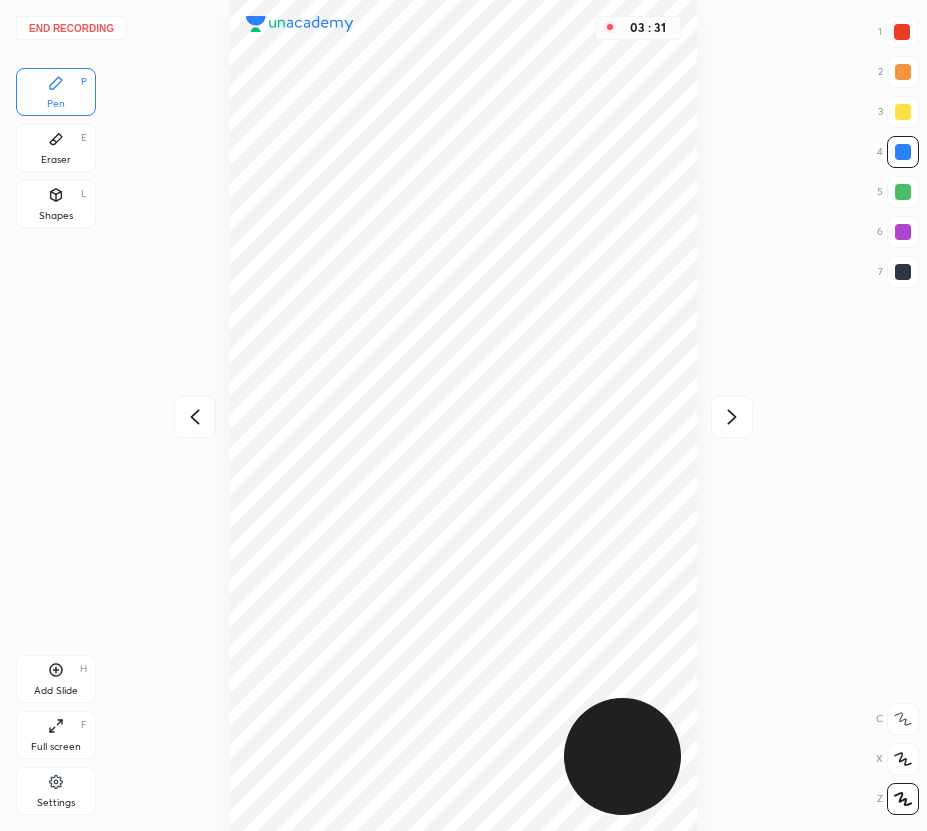 click 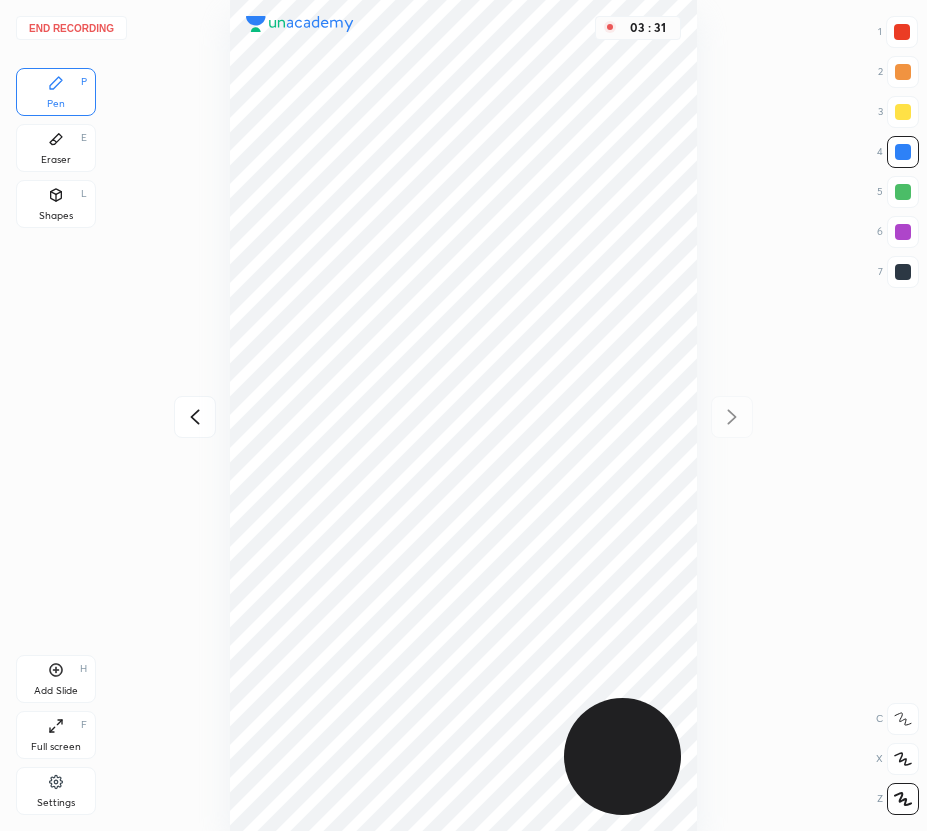 click on "03 : 31" at bounding box center [463, 415] 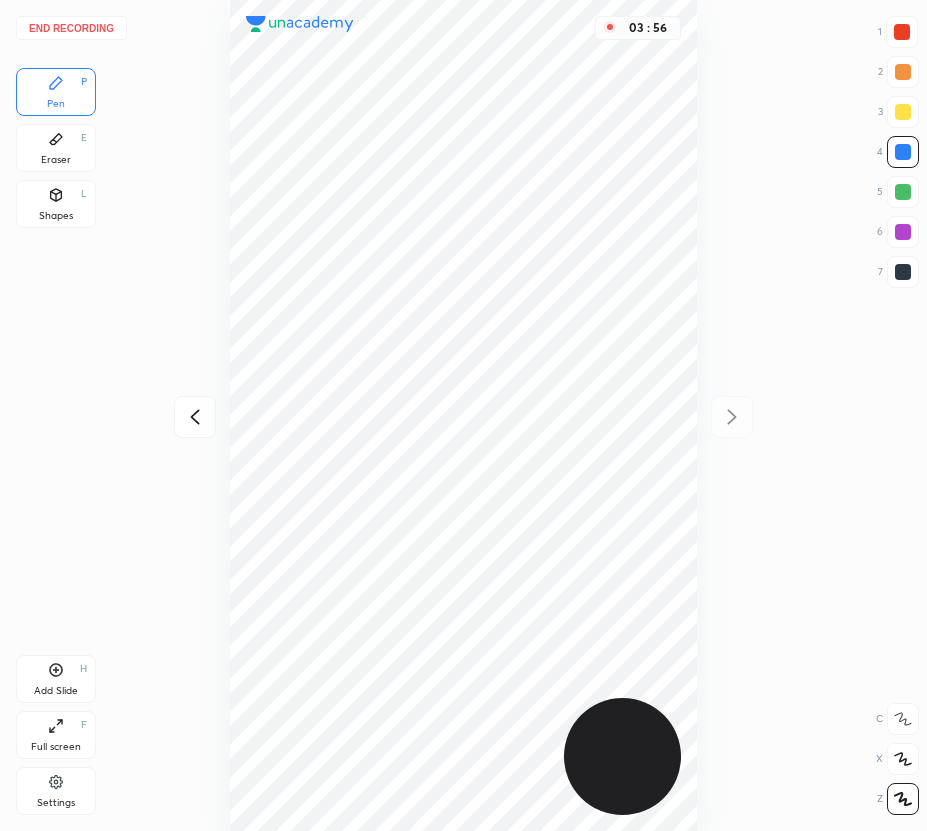 click at bounding box center [902, 32] 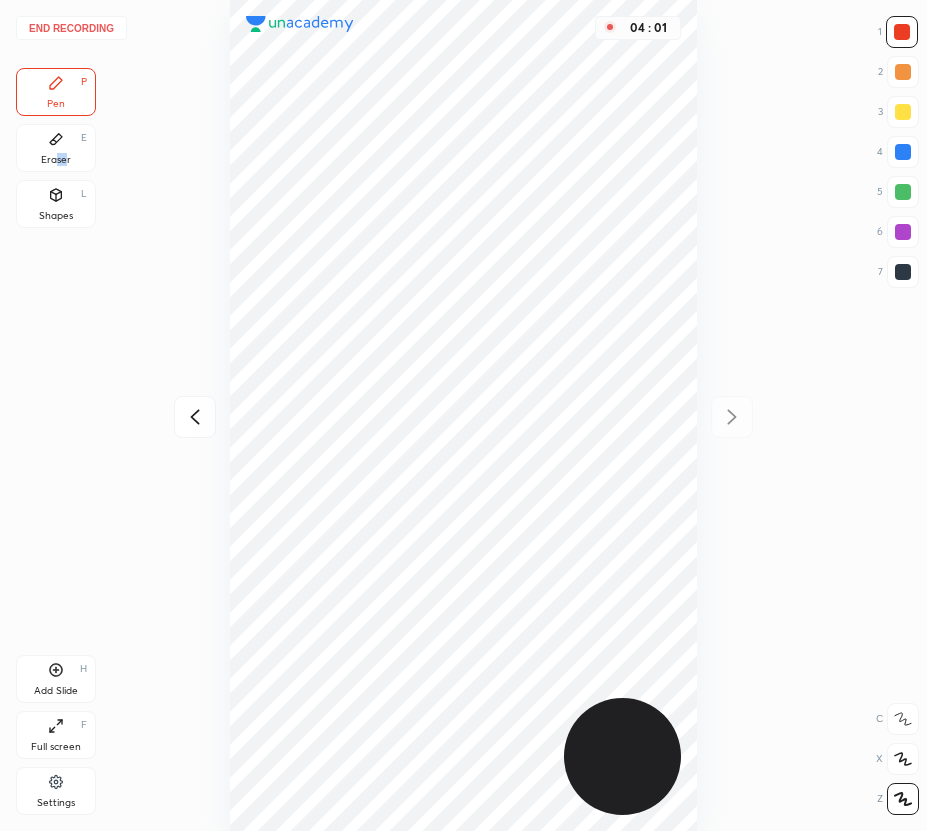 drag, startPoint x: 57, startPoint y: 154, endPoint x: 214, endPoint y: 291, distance: 208.36986 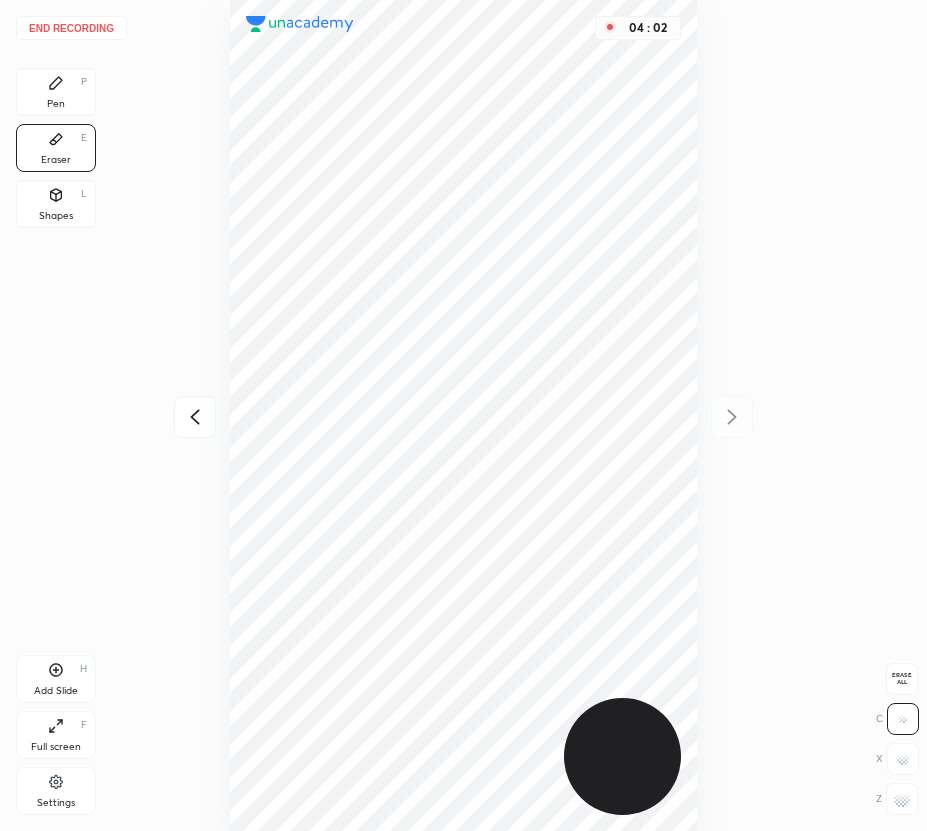 drag, startPoint x: 65, startPoint y: 88, endPoint x: 218, endPoint y: 256, distance: 227.22896 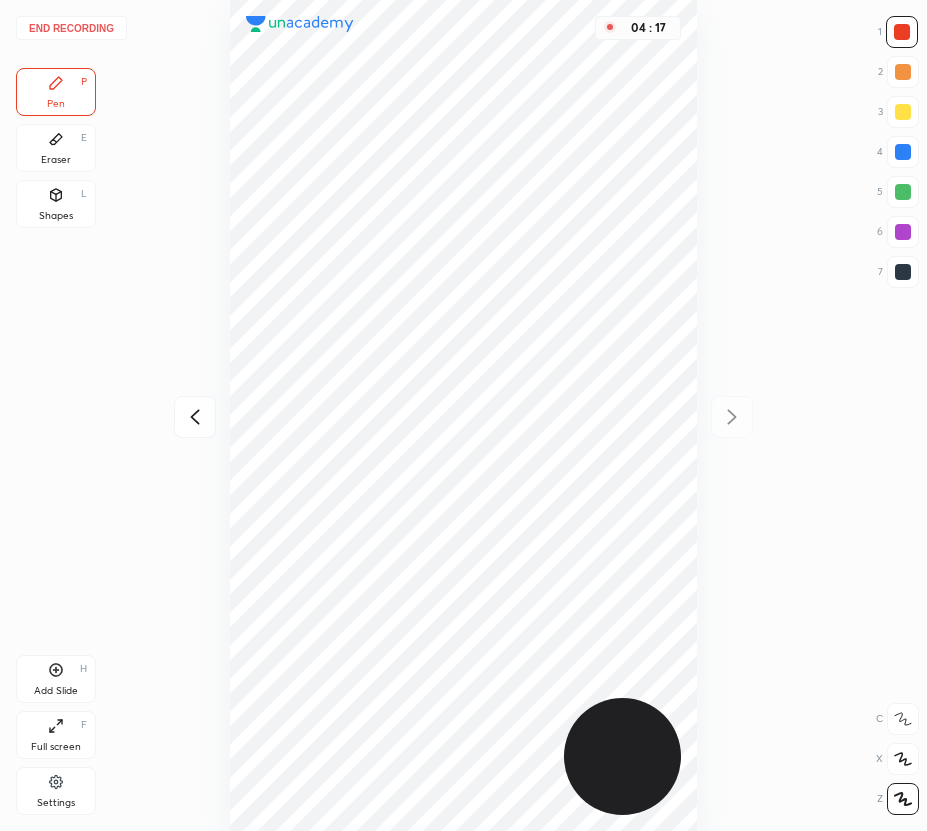 click at bounding box center [903, 152] 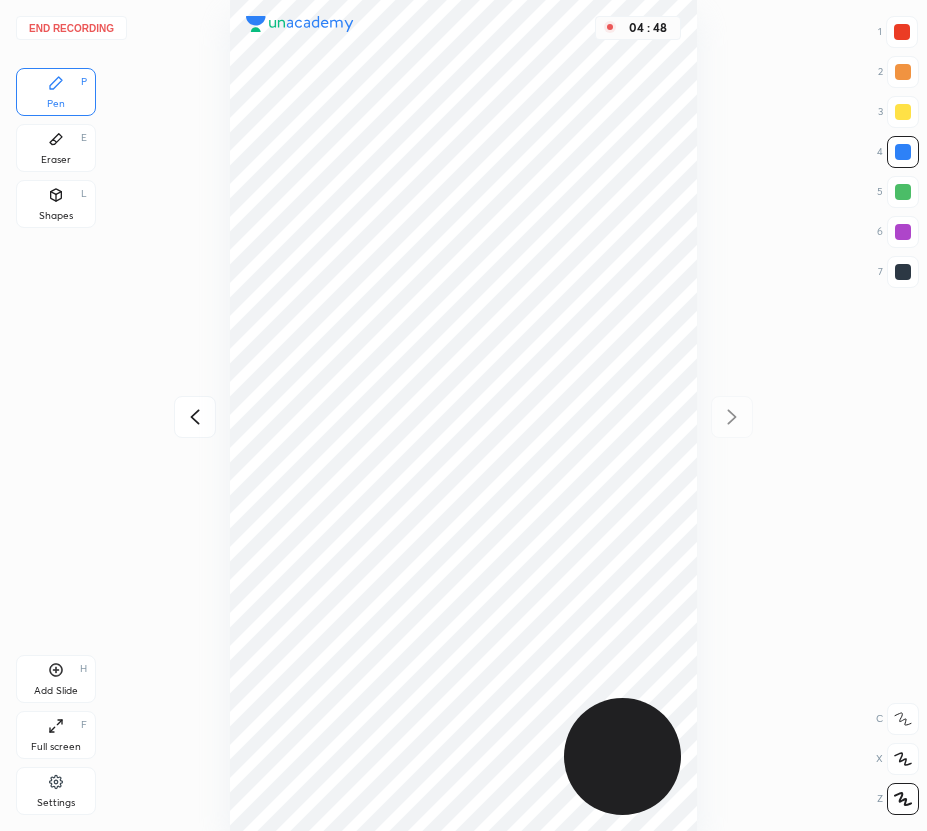 click at bounding box center (902, 32) 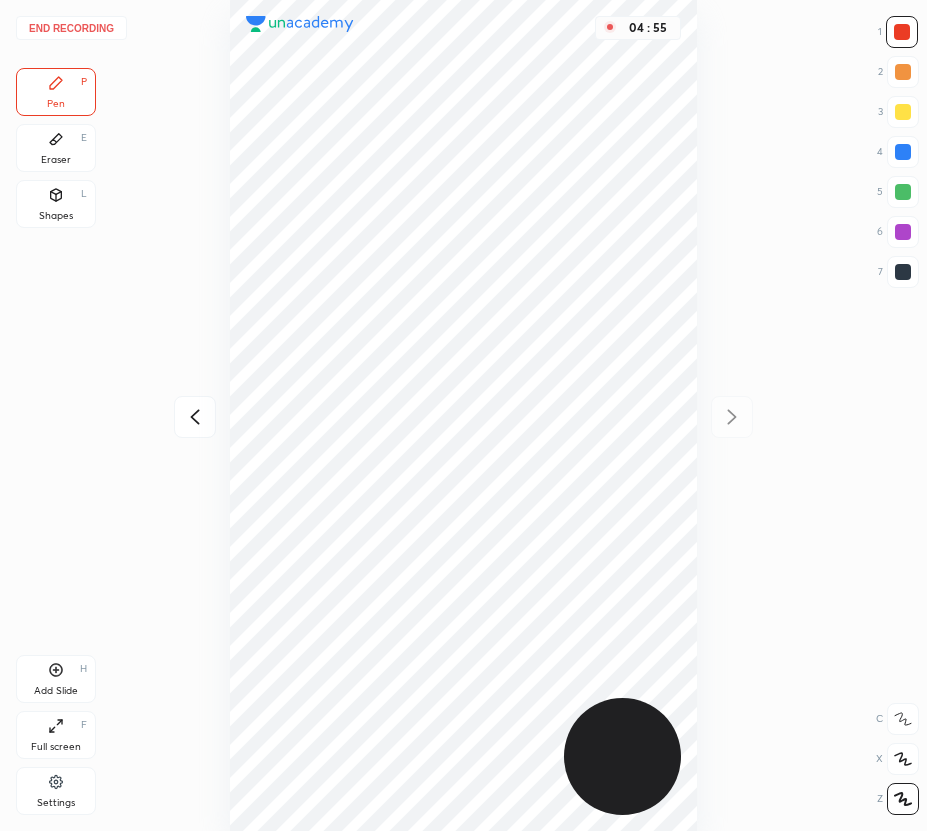 drag, startPoint x: 75, startPoint y: 665, endPoint x: 79, endPoint y: 678, distance: 13.601471 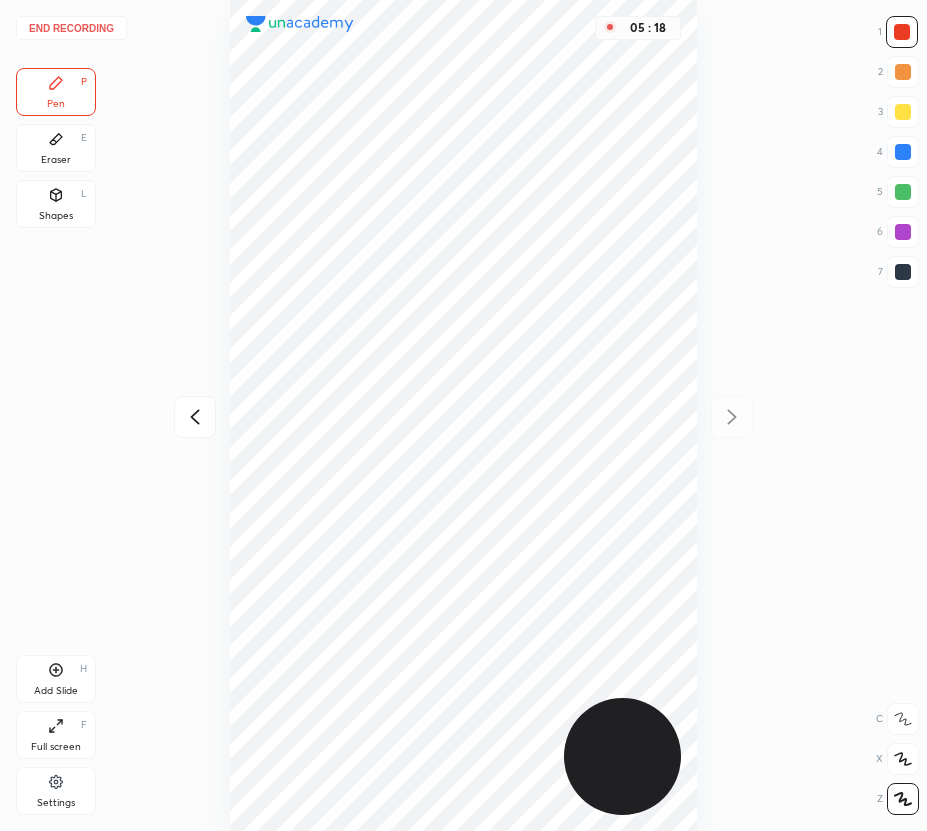 click on "End recording" at bounding box center (71, 28) 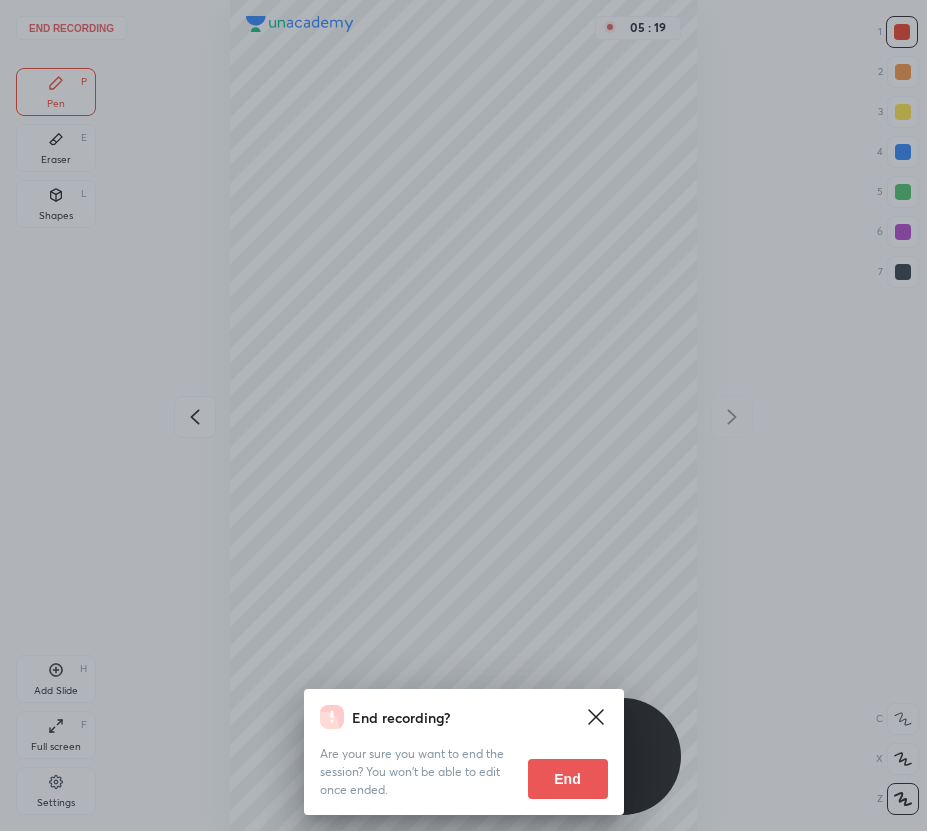click on "End" at bounding box center (568, 779) 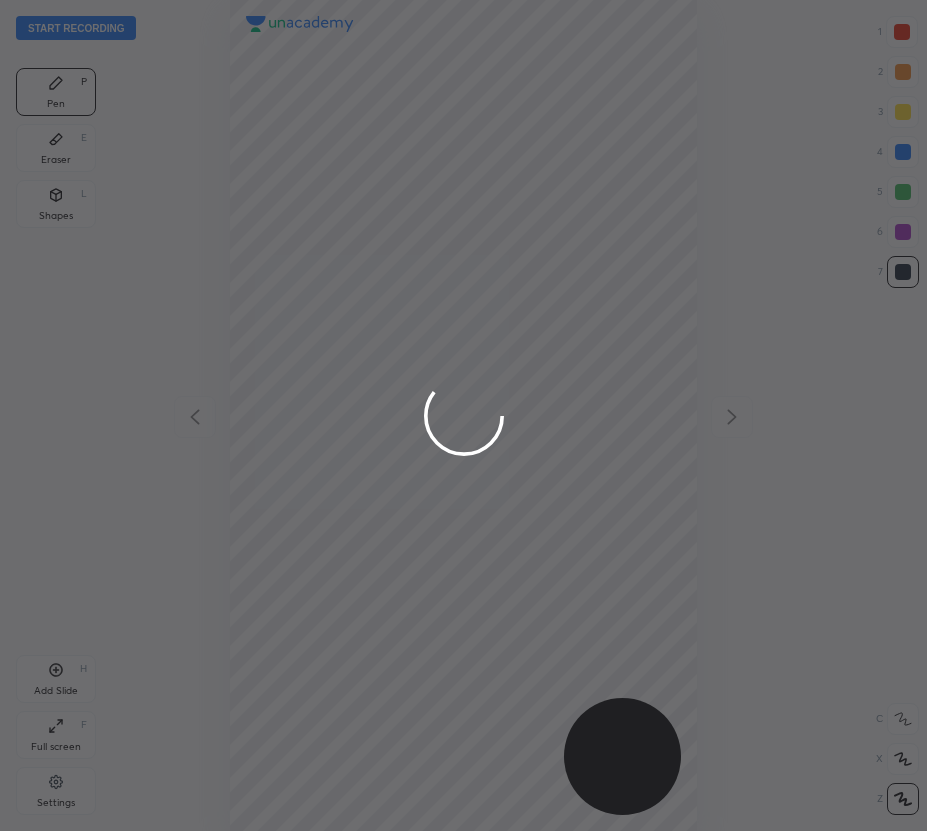 scroll, scrollTop: 99169, scrollLeft: 99393, axis: both 